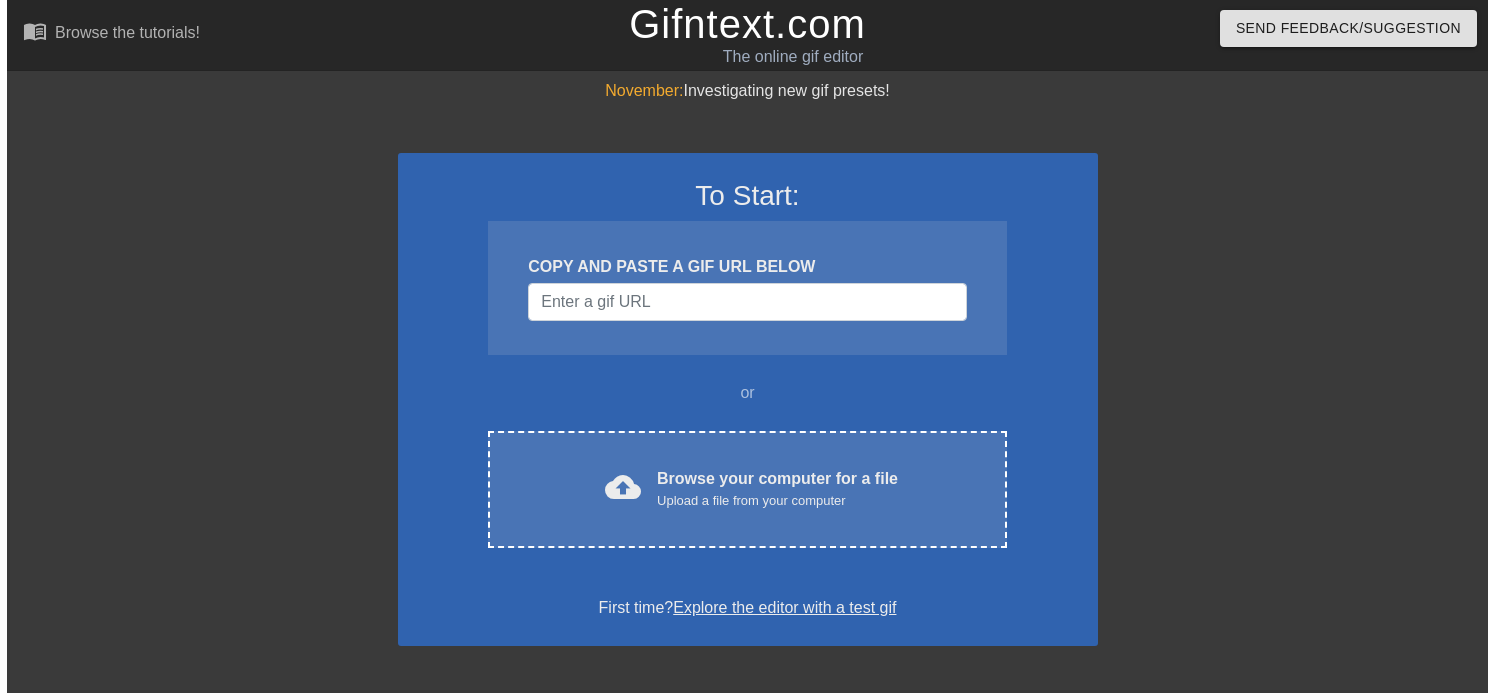 scroll, scrollTop: 0, scrollLeft: 0, axis: both 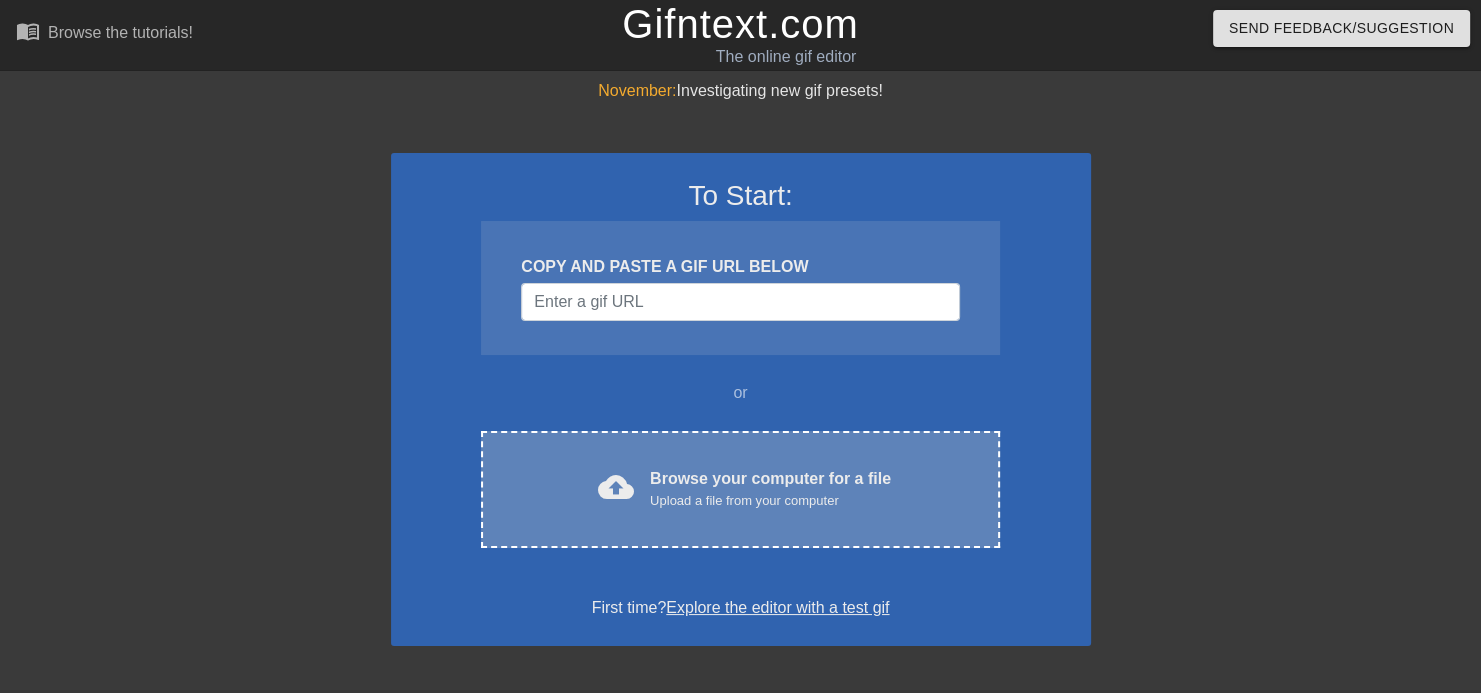 click on "cloud_upload Browse your computer for a file Upload a file from your computer Choose files" at bounding box center (740, 489) 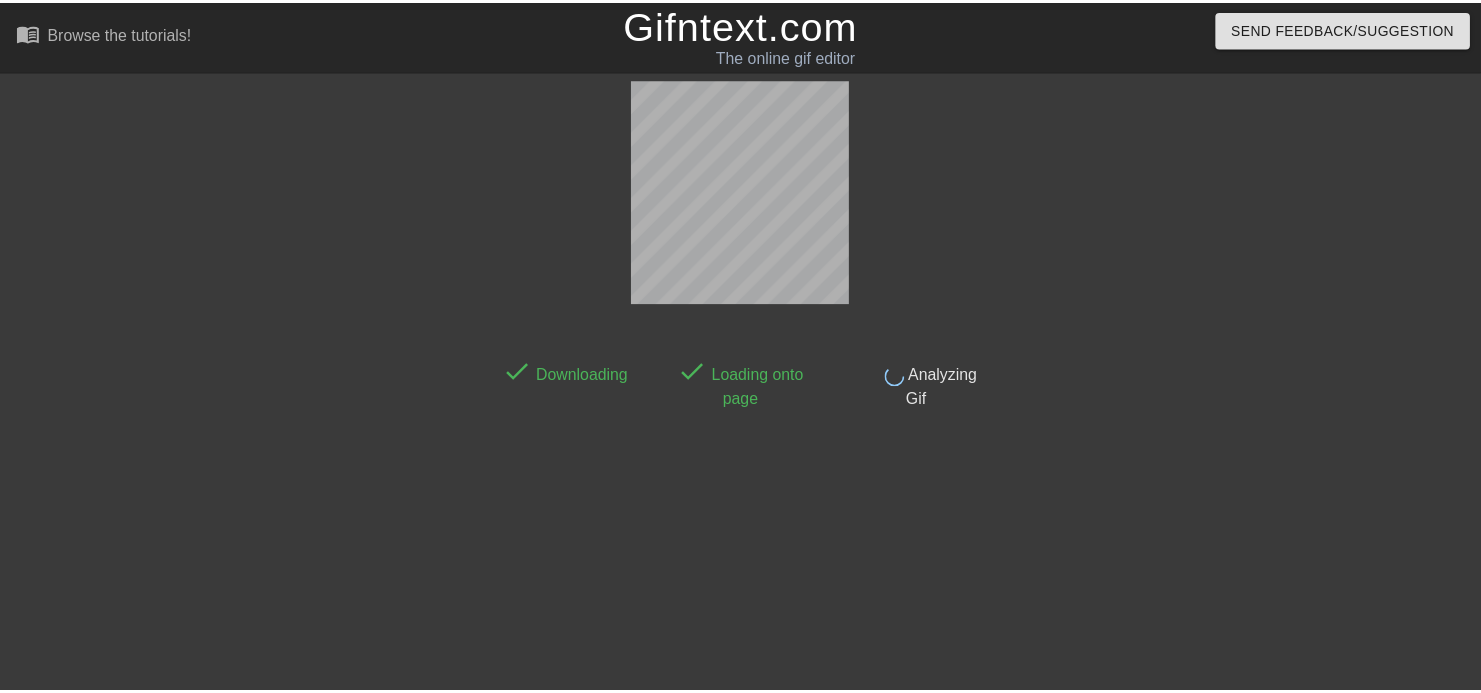 scroll, scrollTop: 48, scrollLeft: 0, axis: vertical 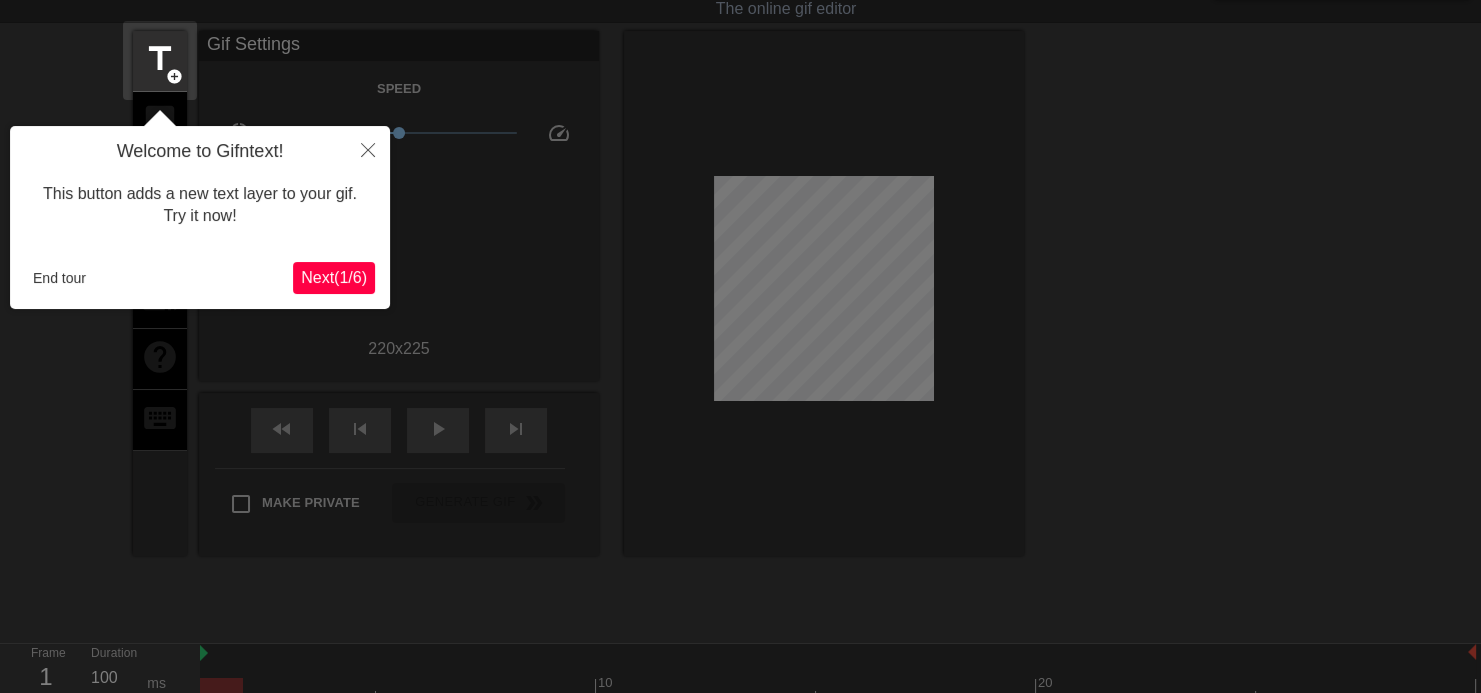 click on "Next  ( 1 / 6 )" at bounding box center (334, 277) 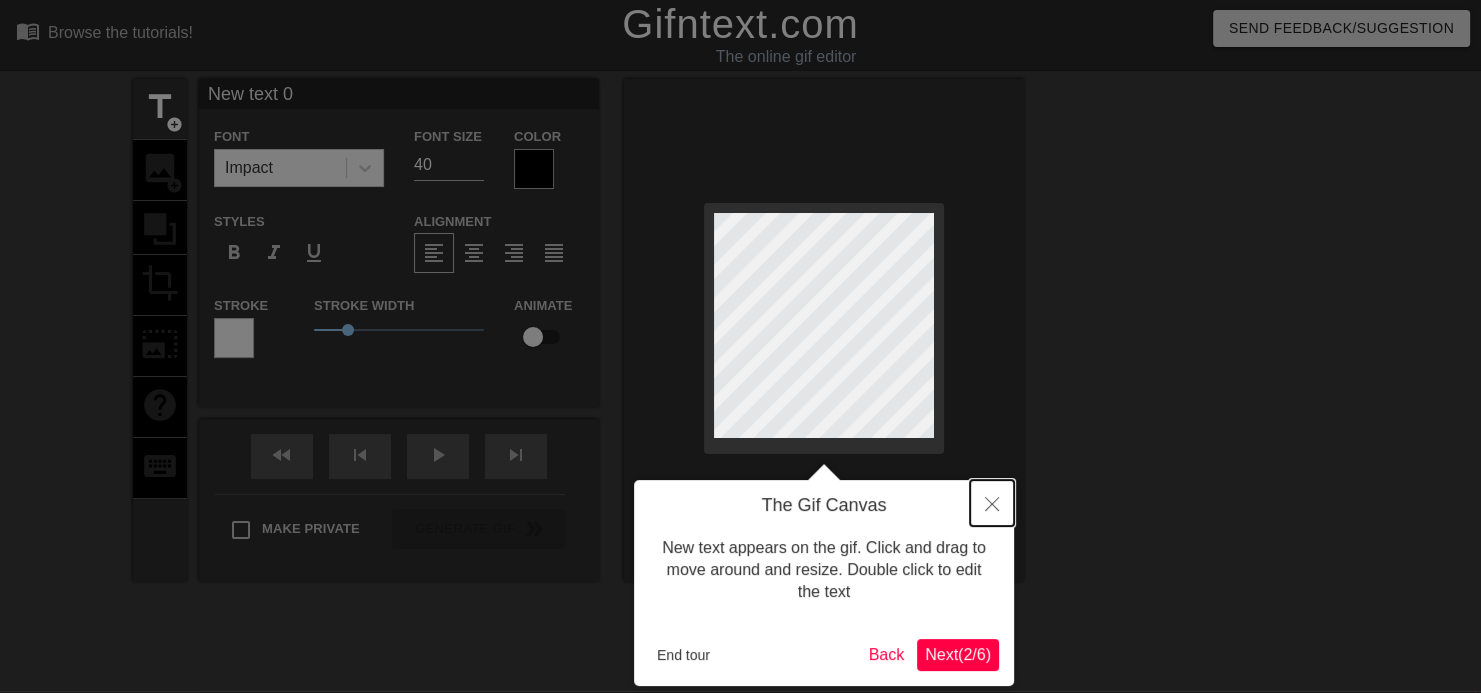 click 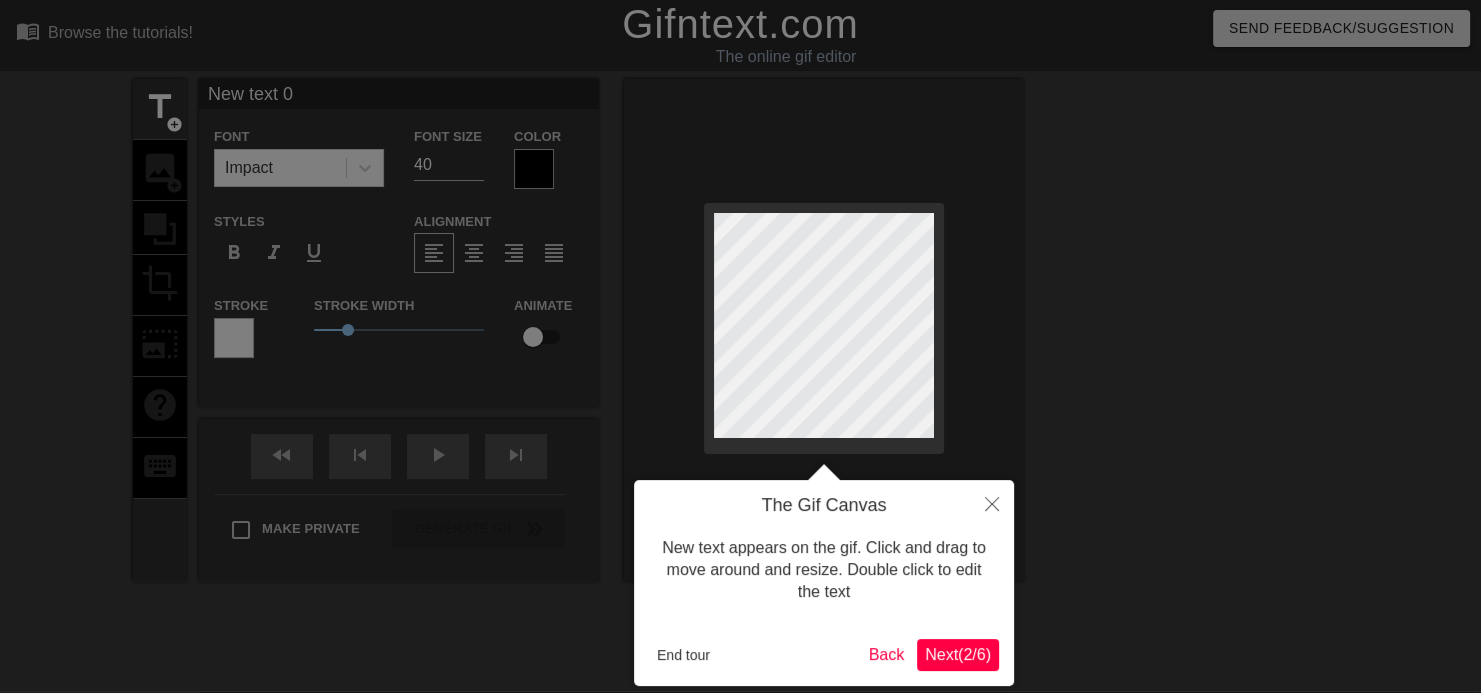 scroll, scrollTop: 48, scrollLeft: 0, axis: vertical 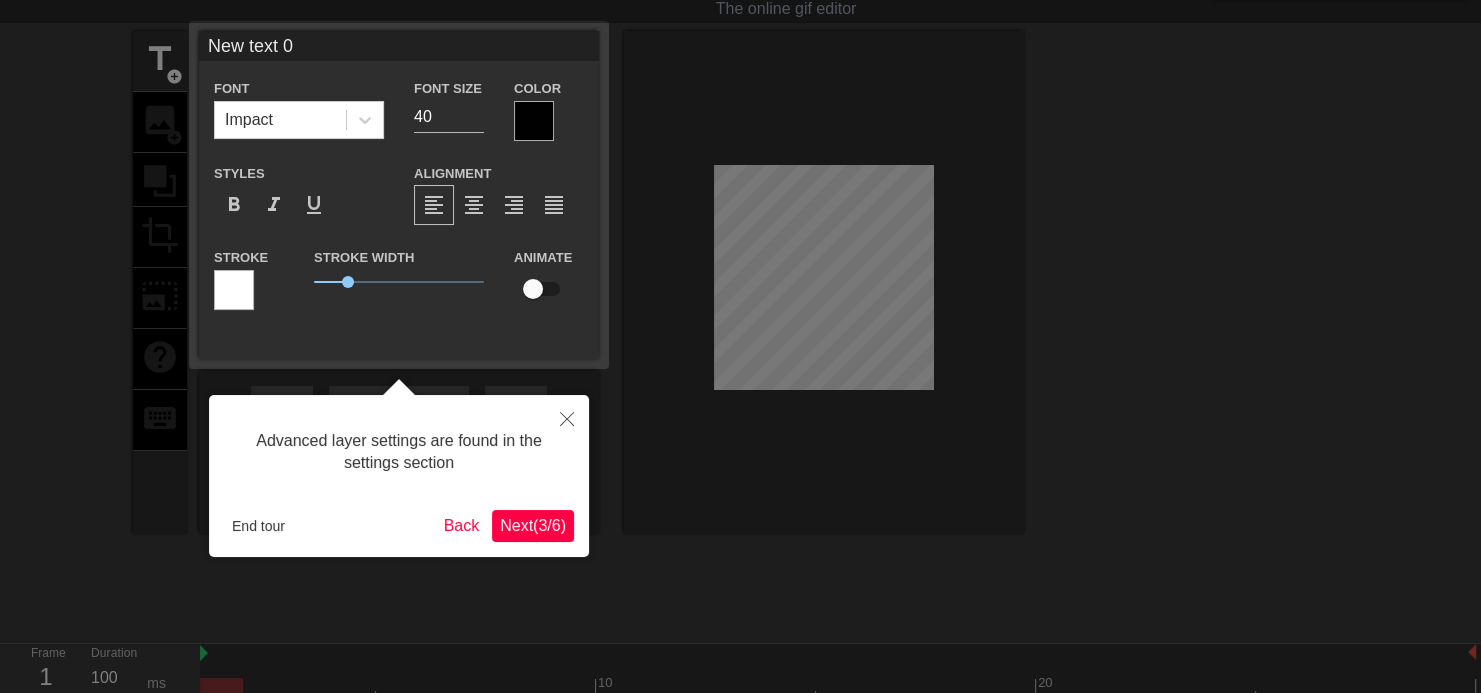 click at bounding box center (740, 352) 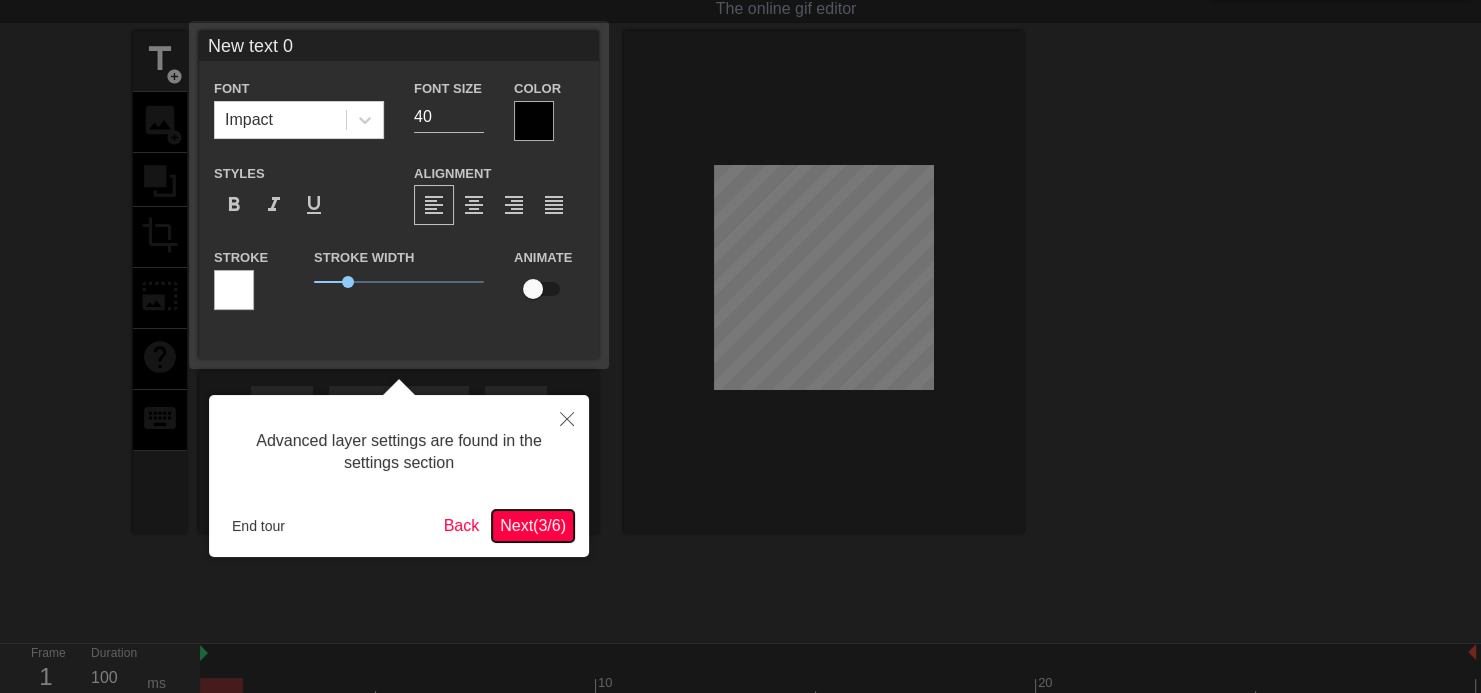 click on "Next  ( 3 / 6 )" at bounding box center [533, 525] 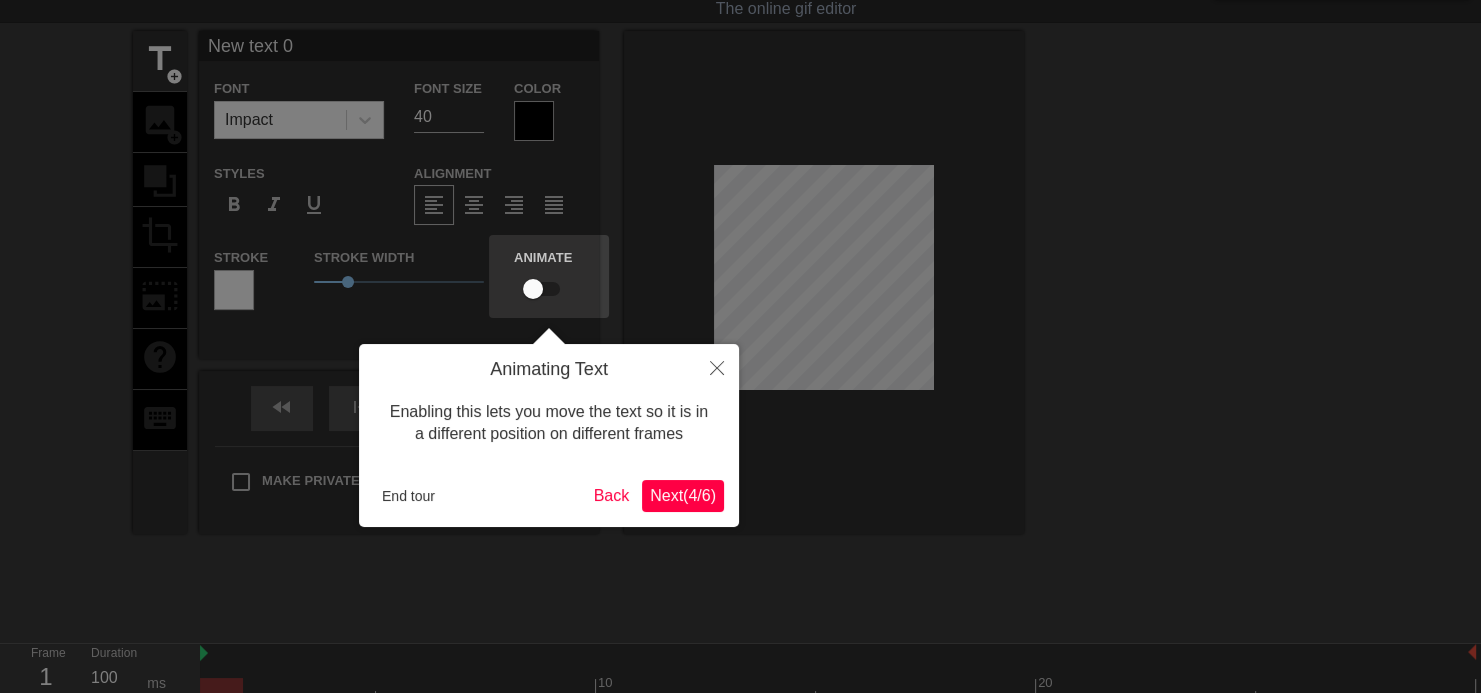 scroll, scrollTop: 0, scrollLeft: 0, axis: both 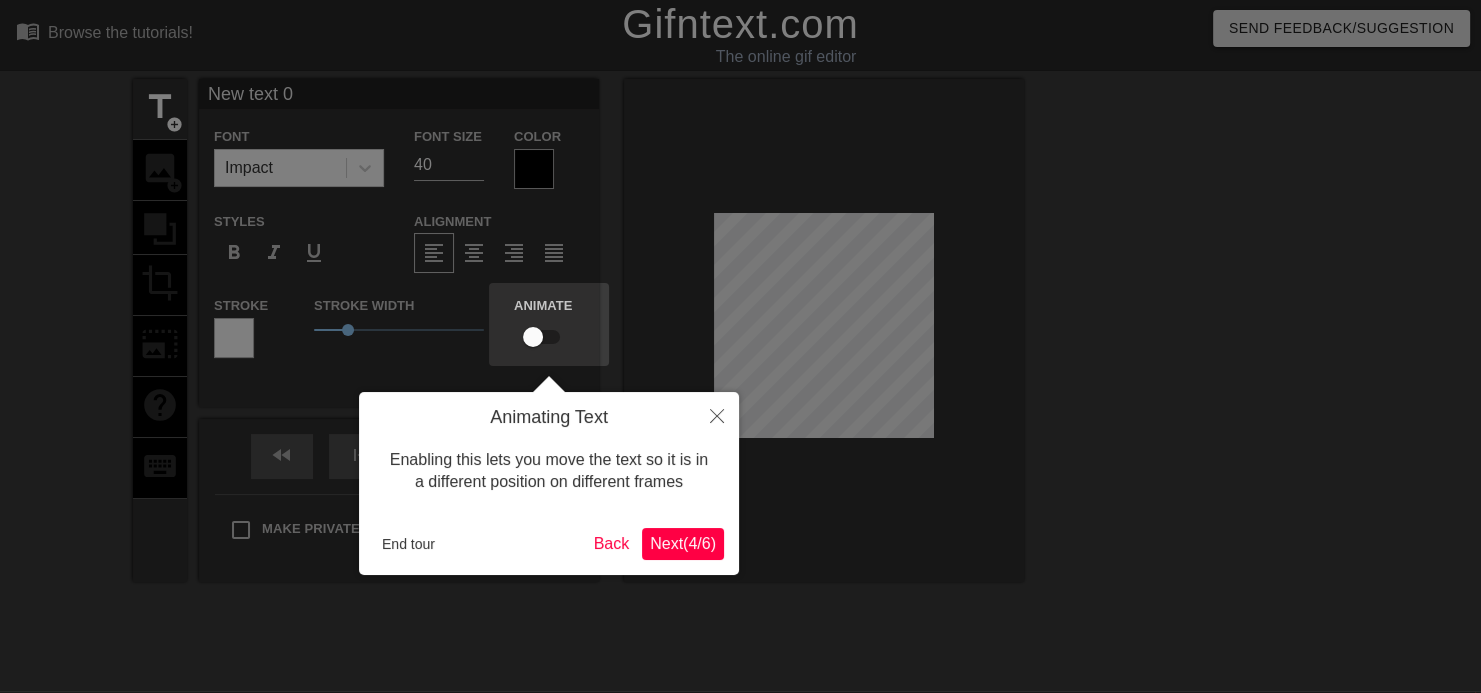 click on "Next  ( 4 / 6 )" at bounding box center [683, 543] 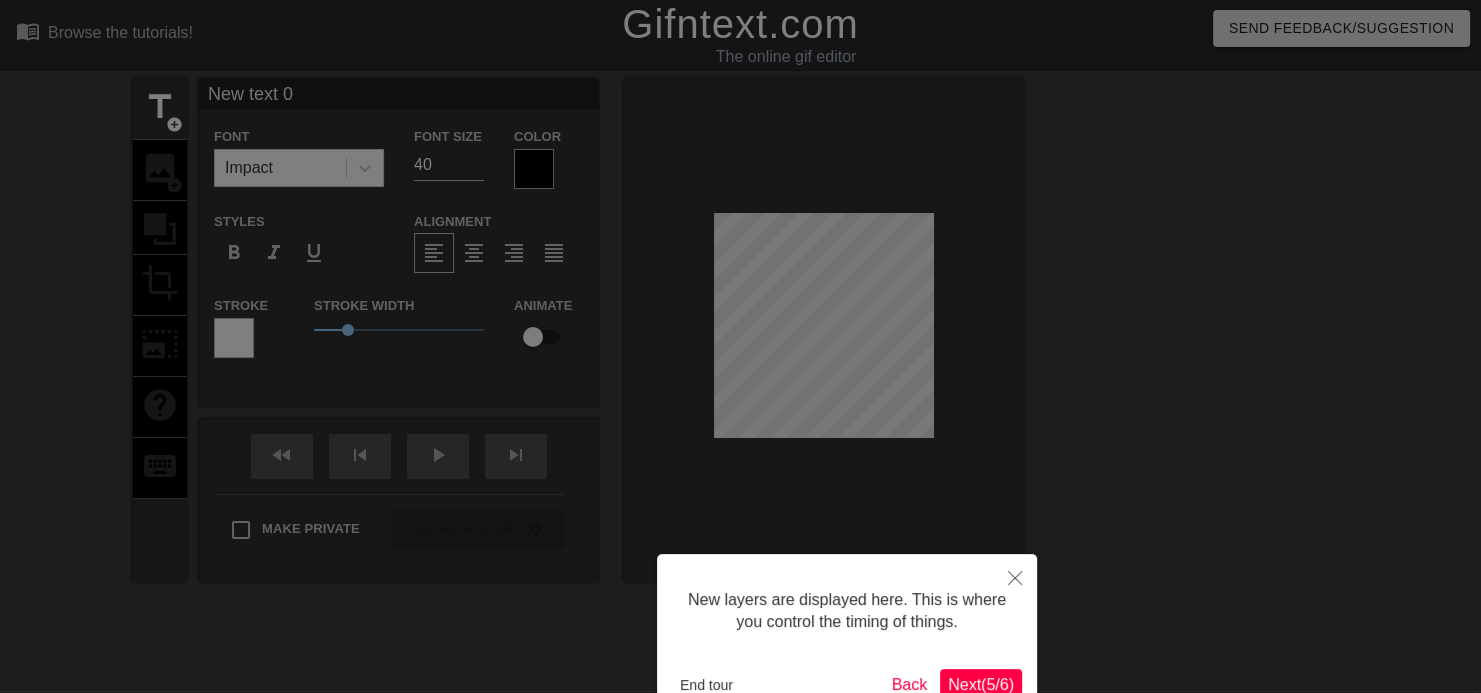 scroll, scrollTop: 122, scrollLeft: 0, axis: vertical 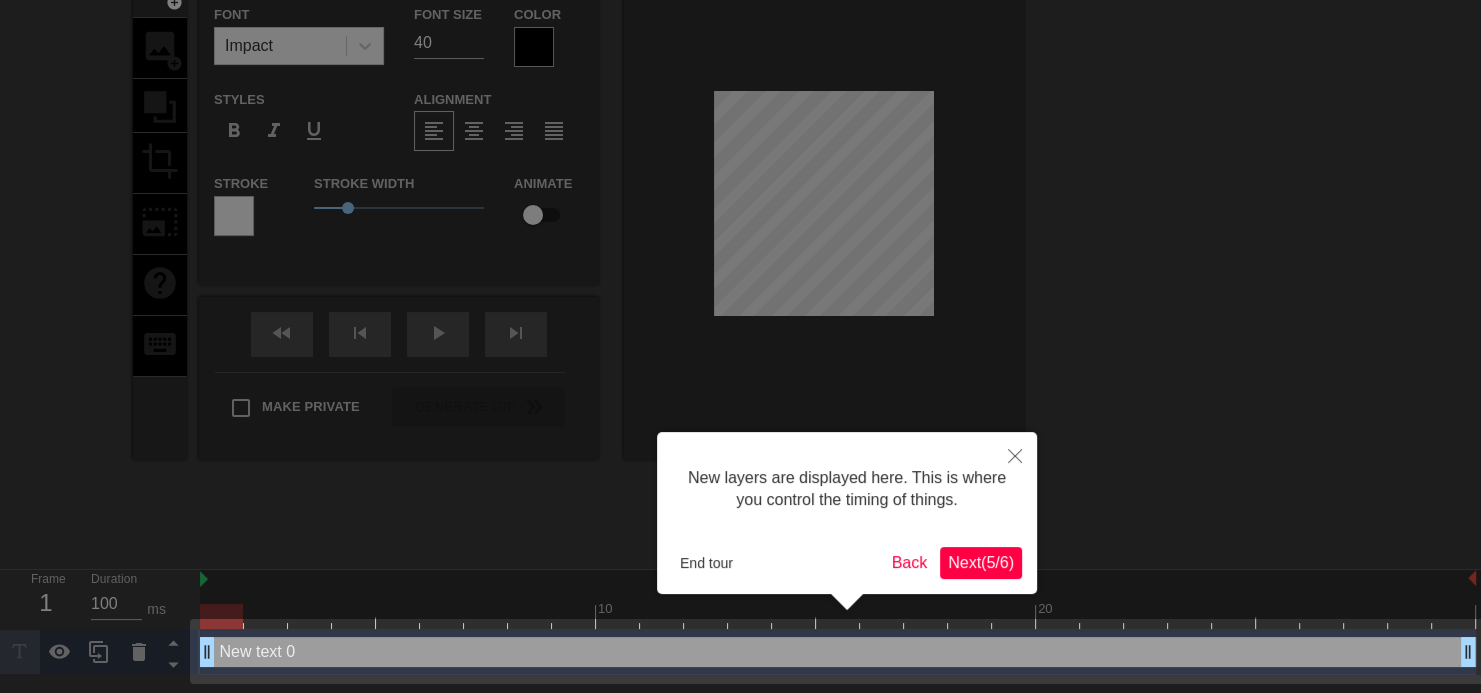 click on "Next  ( 5 / 6 )" at bounding box center [981, 562] 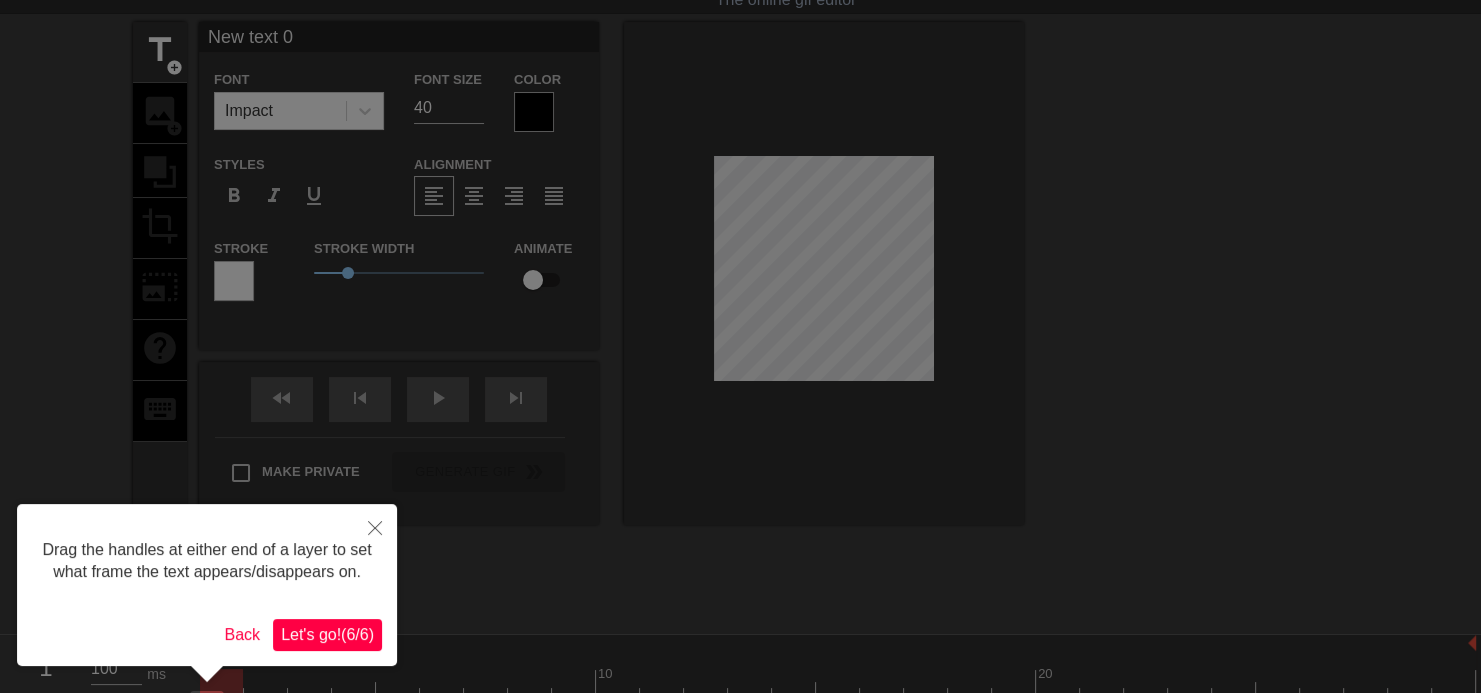 scroll, scrollTop: 0, scrollLeft: 0, axis: both 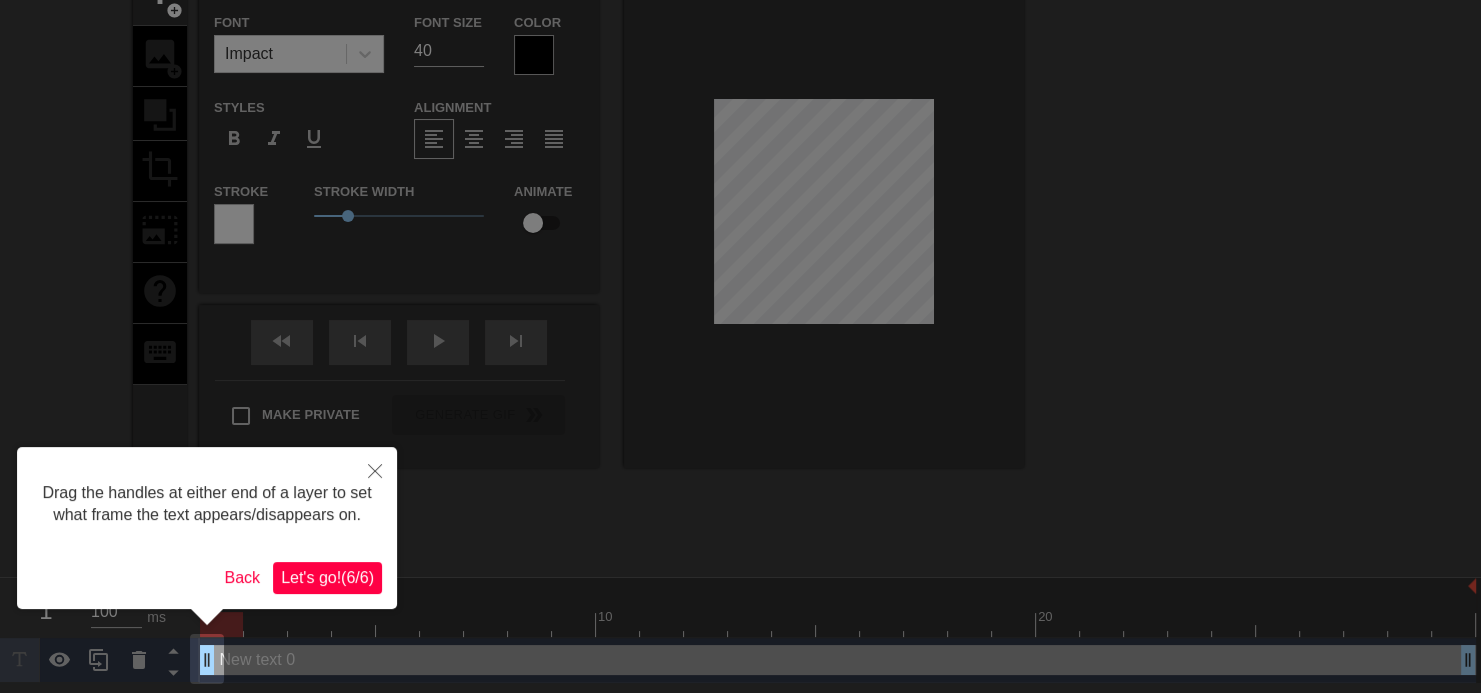 click on "Let's go!  ( 6 / 6 )" at bounding box center [327, 577] 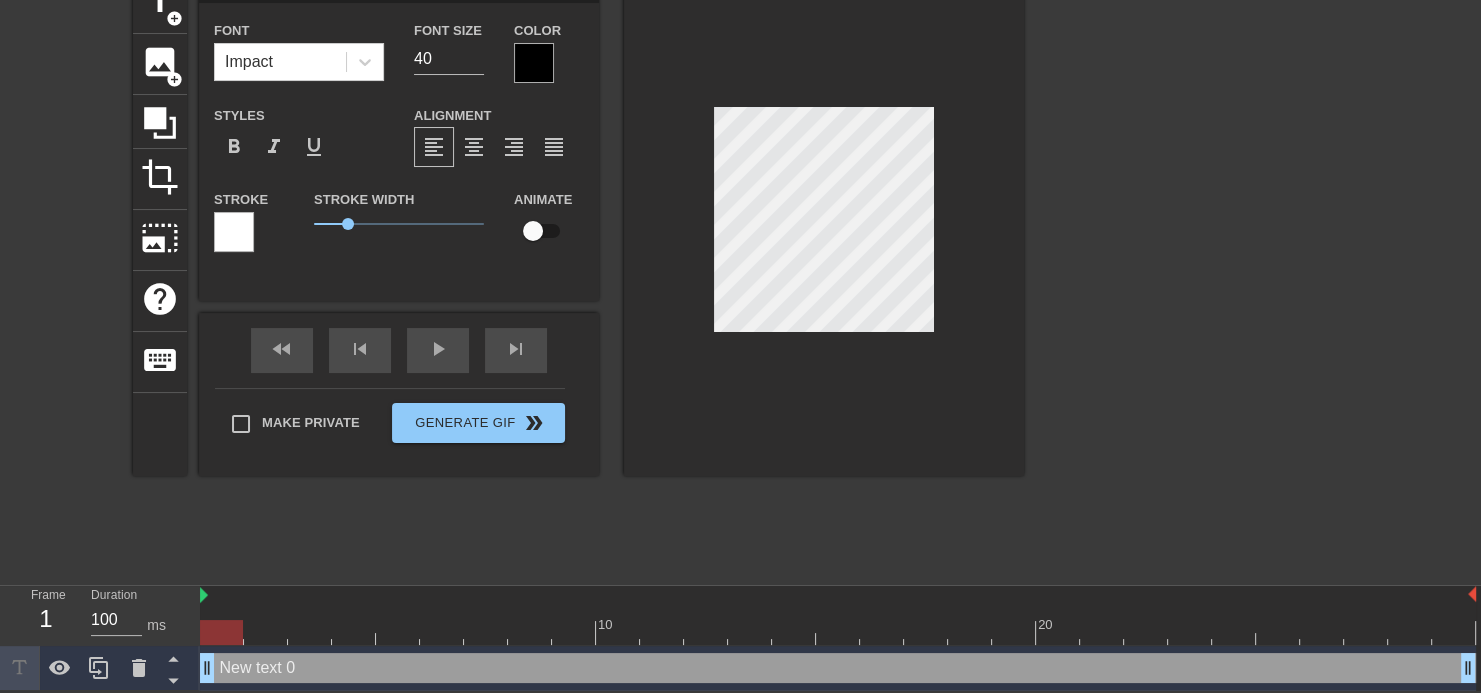 scroll, scrollTop: 108, scrollLeft: 0, axis: vertical 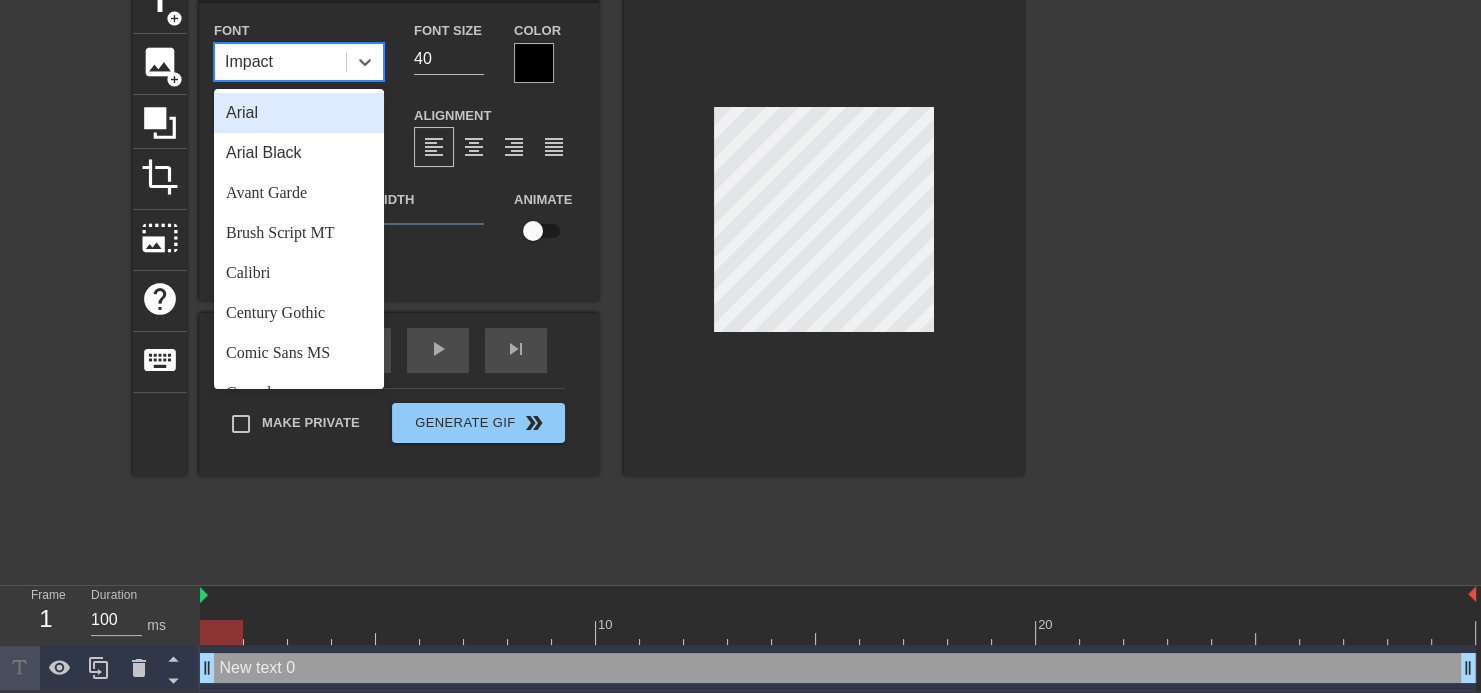 click on "Impact" at bounding box center [280, 62] 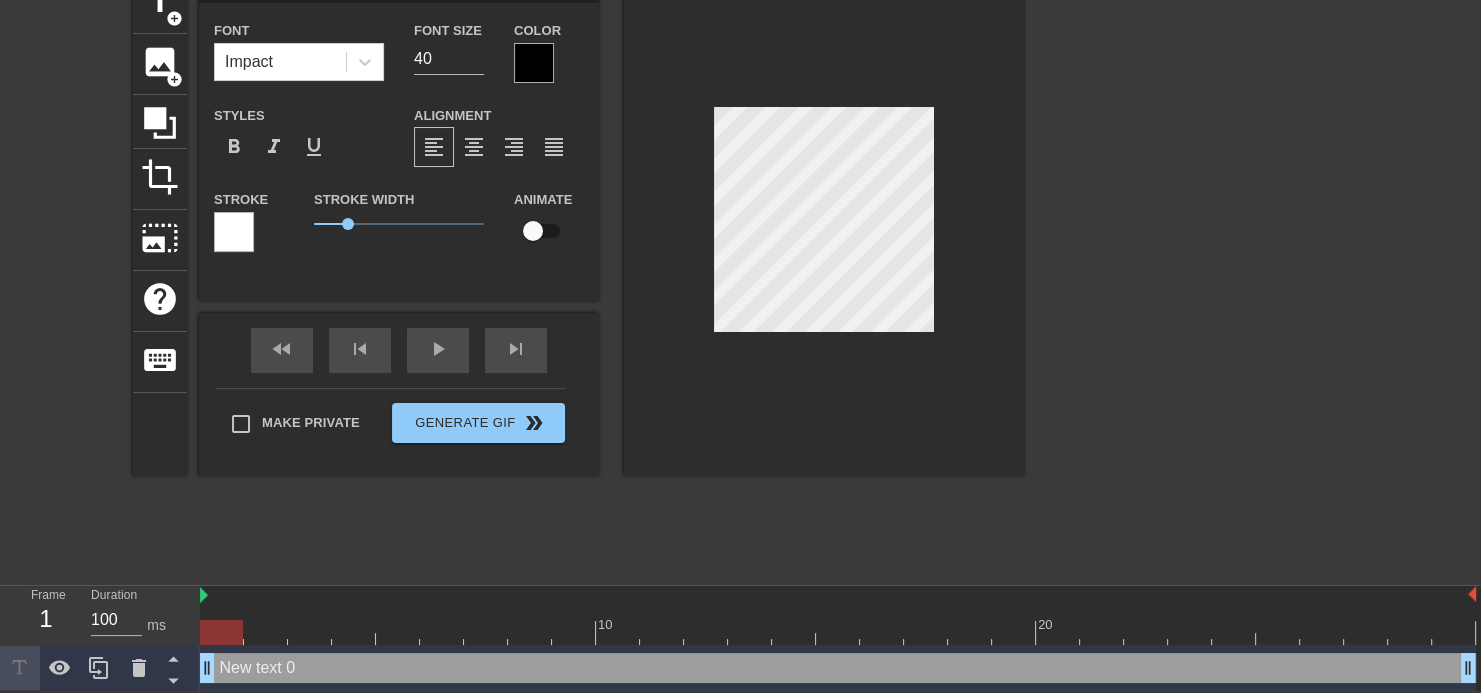 click on "Font Impact Font Size 40 Color Styles format_bold format_italic format_underline Alignment format_align_left format_align_center format_align_right format_align_justify Stroke Stroke Width 1 Animate" at bounding box center [399, 144] 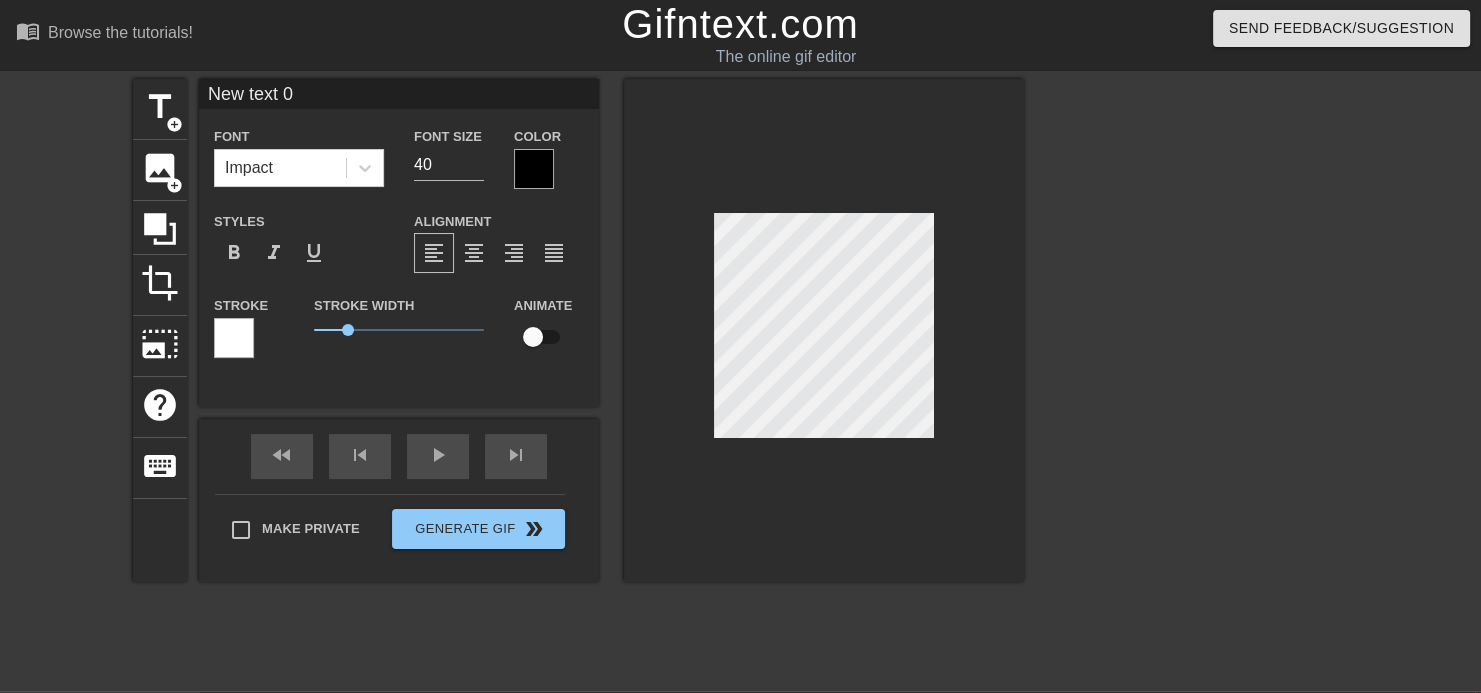 scroll, scrollTop: 2, scrollLeft: 4, axis: both 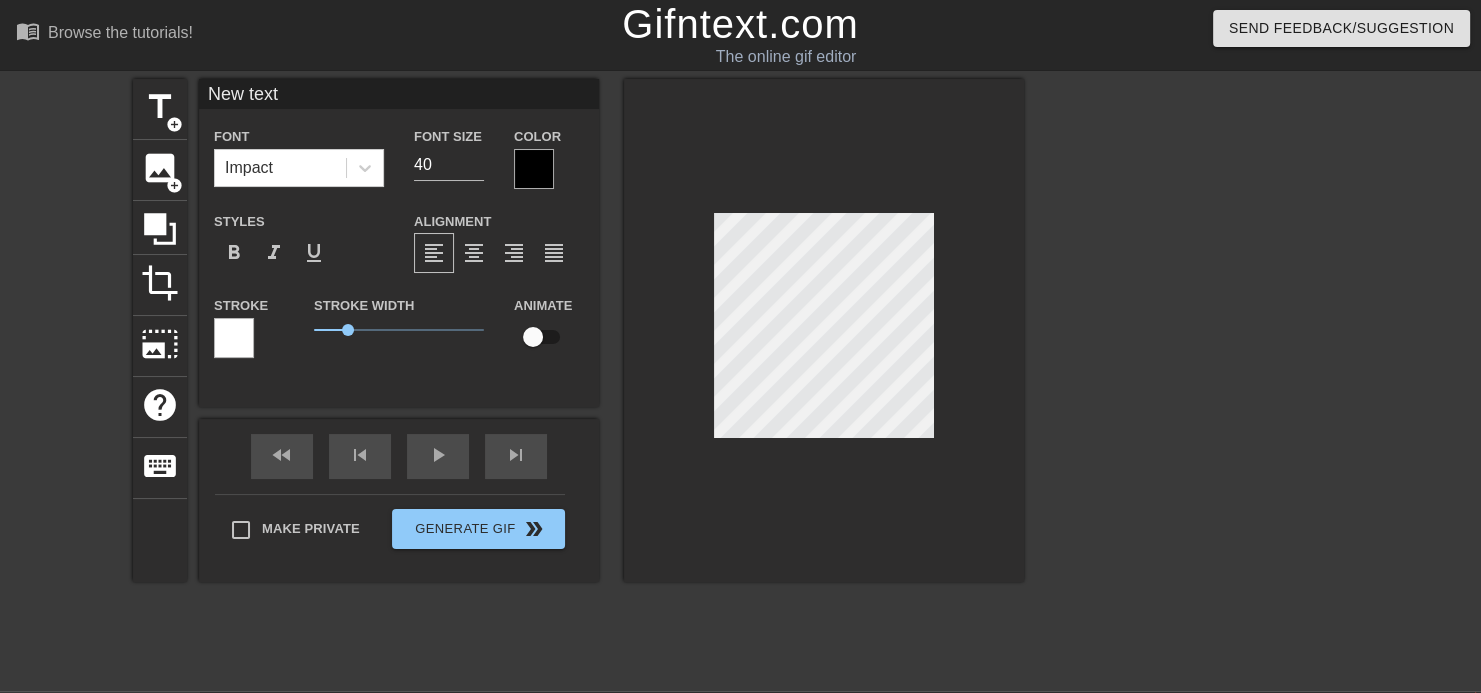 type on "New text" 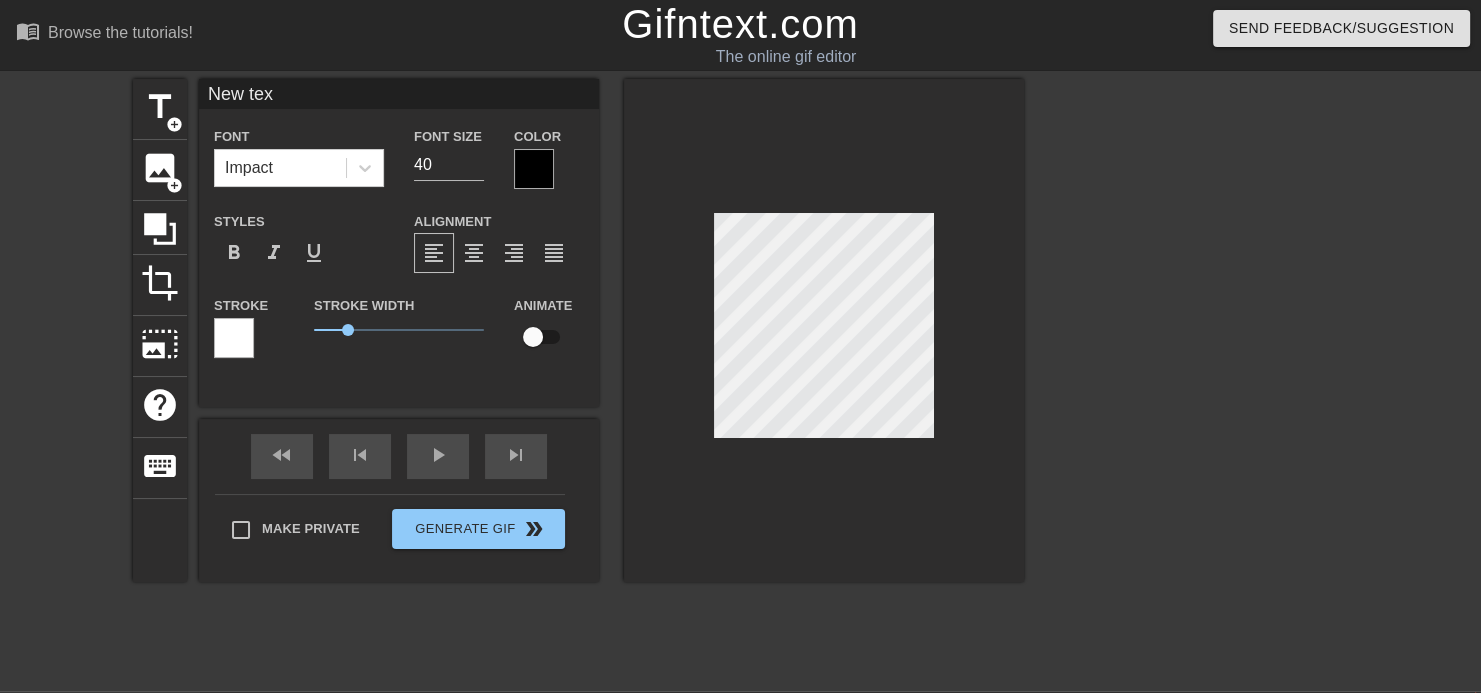 type on "New te" 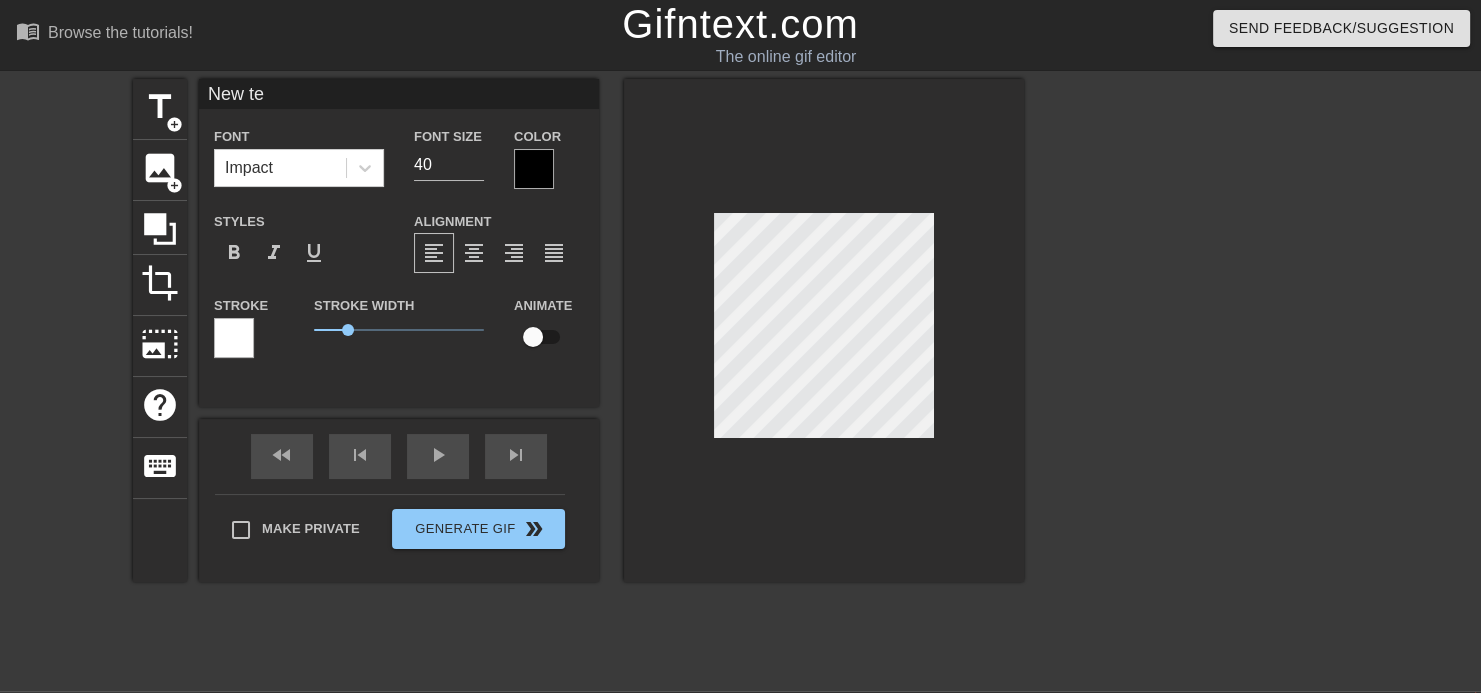 type on "New t" 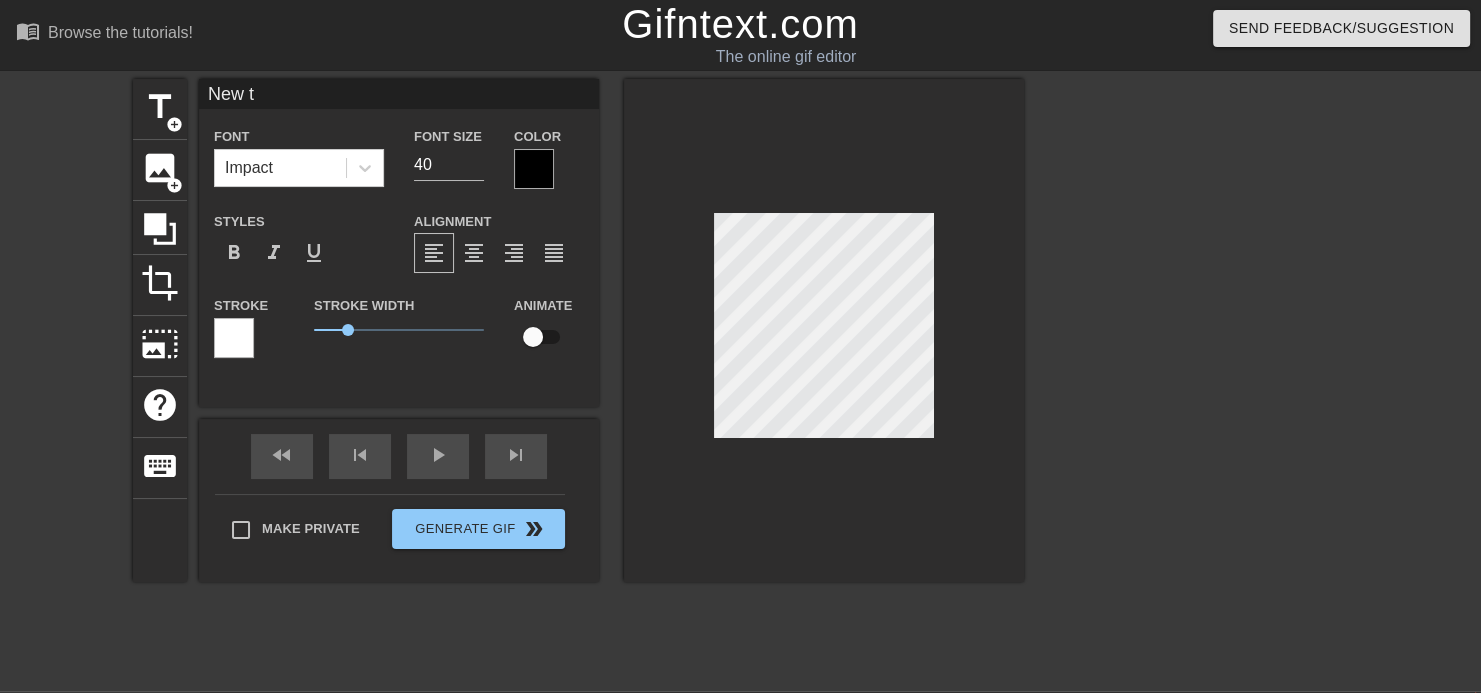 type on "New" 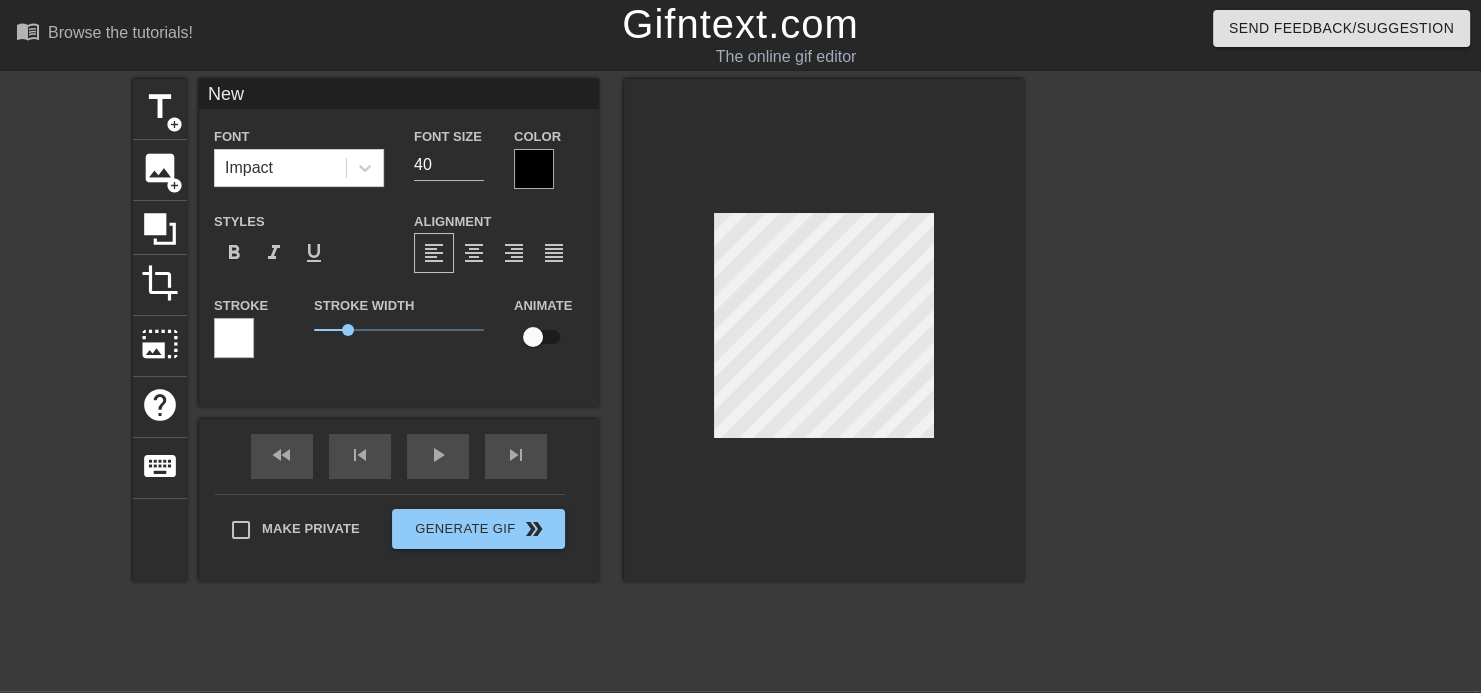 type on "New" 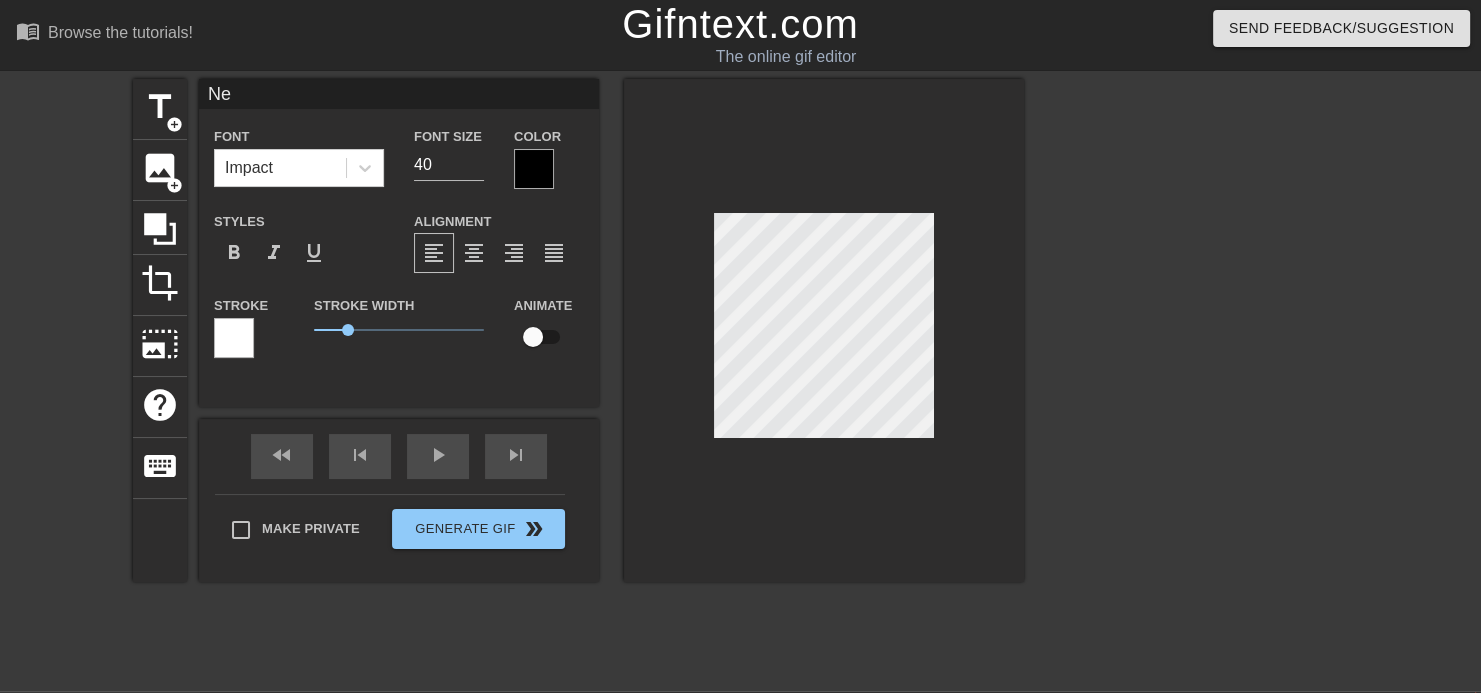 scroll, scrollTop: 2, scrollLeft: 3, axis: both 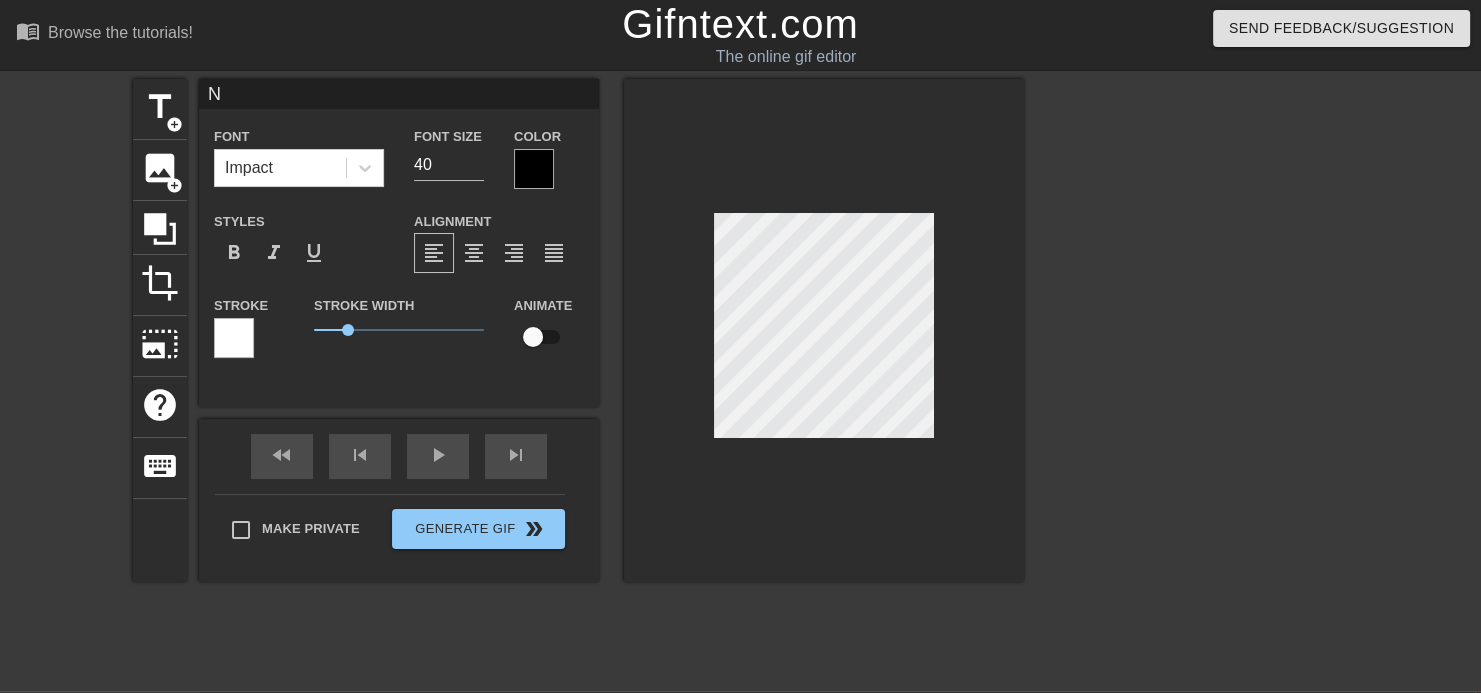 type 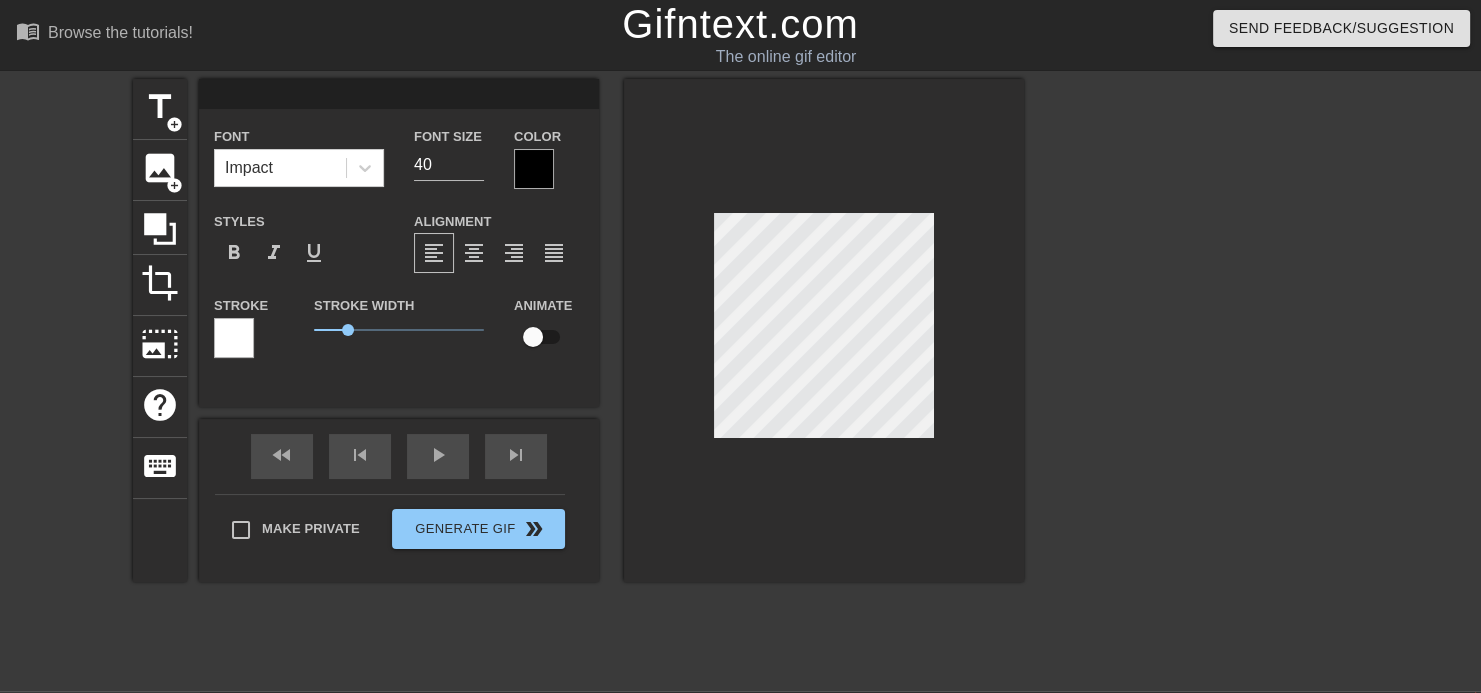 type on "T" 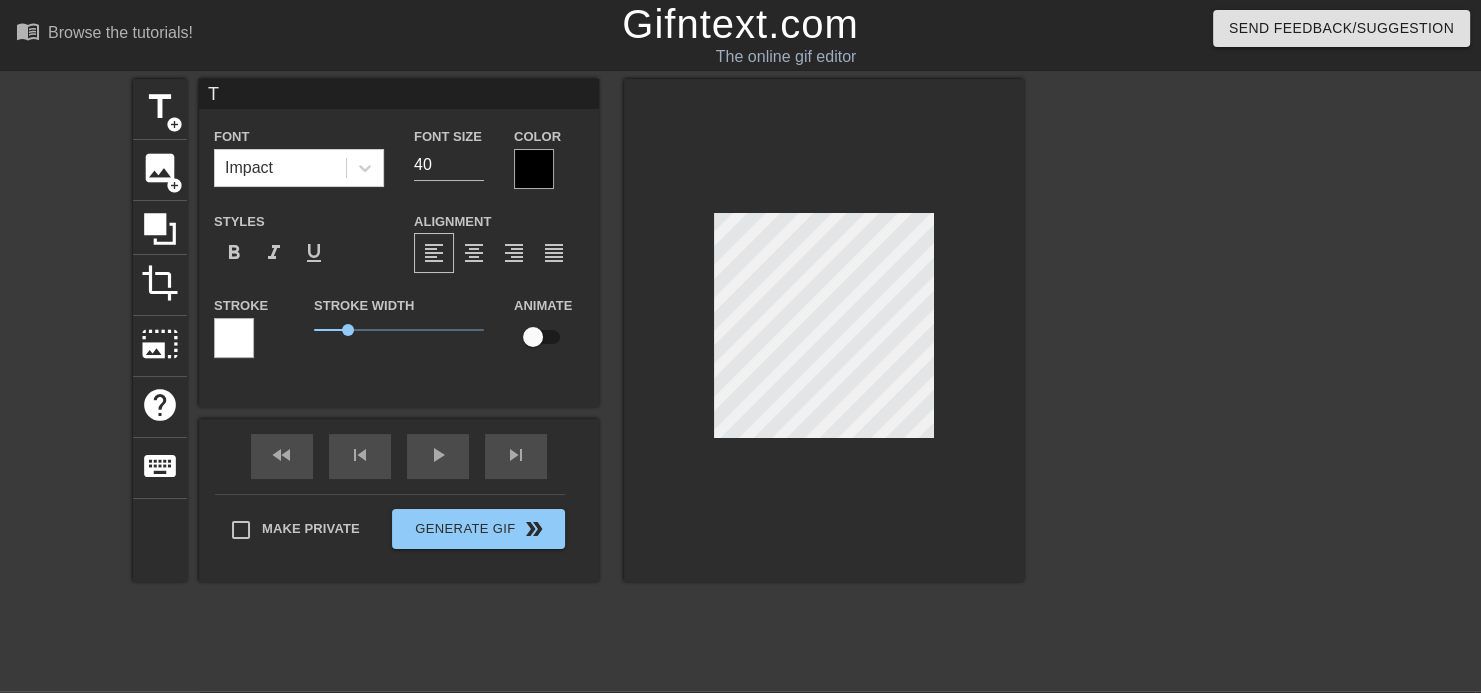 type on "To" 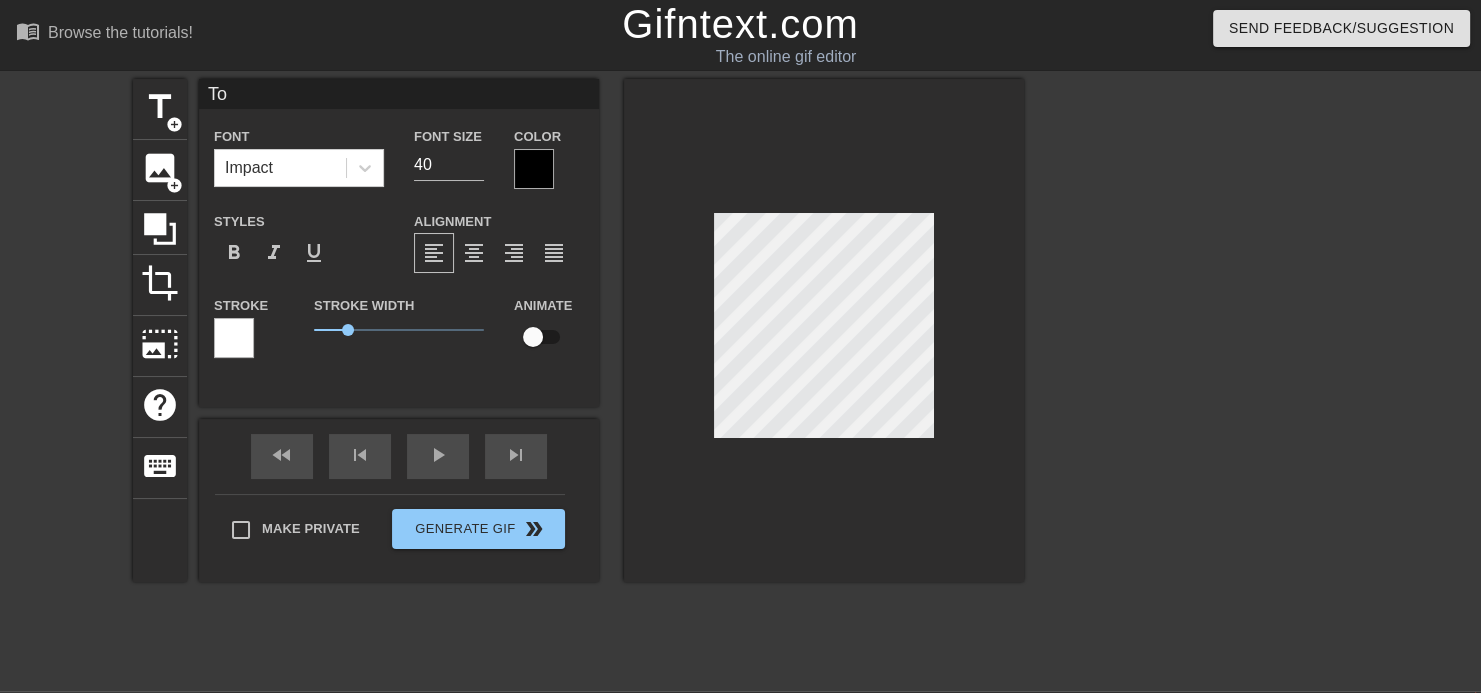 type on "To" 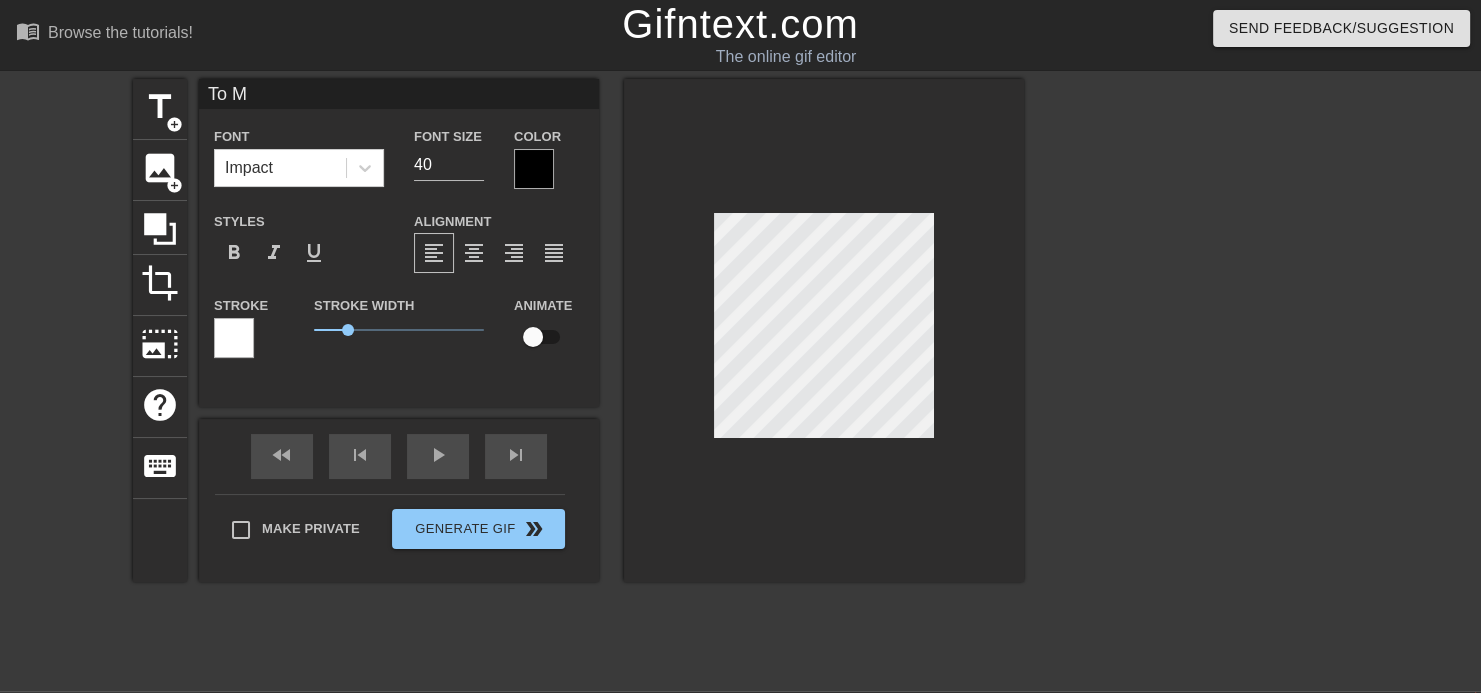 type on "To Mo" 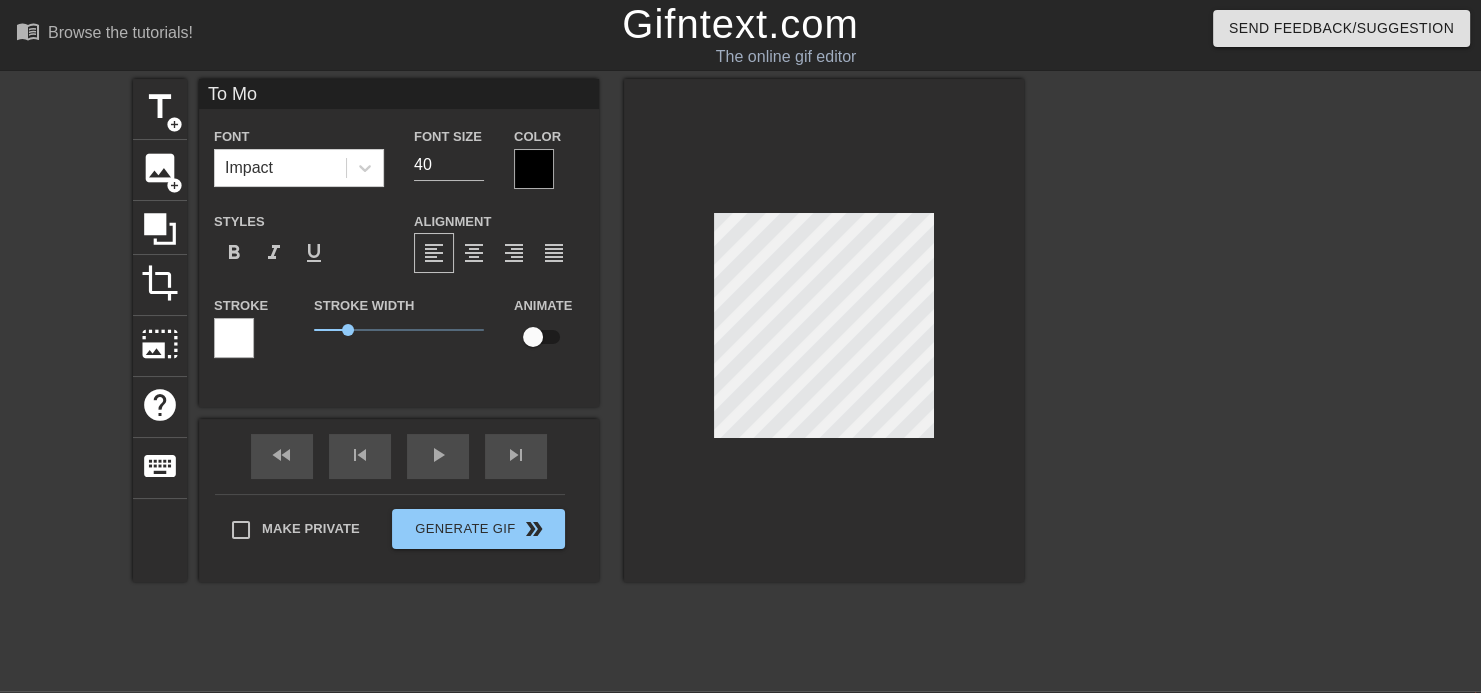 type on "To Moe" 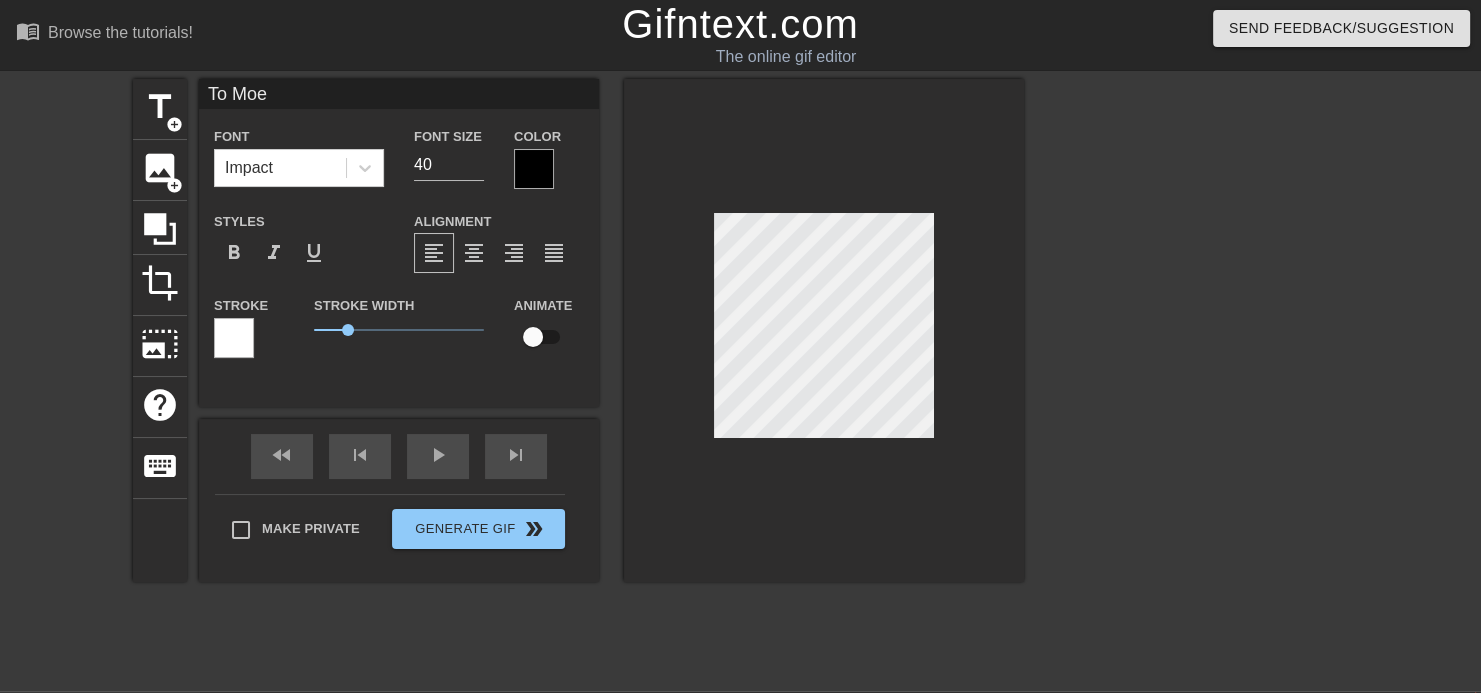 type on "To Moew" 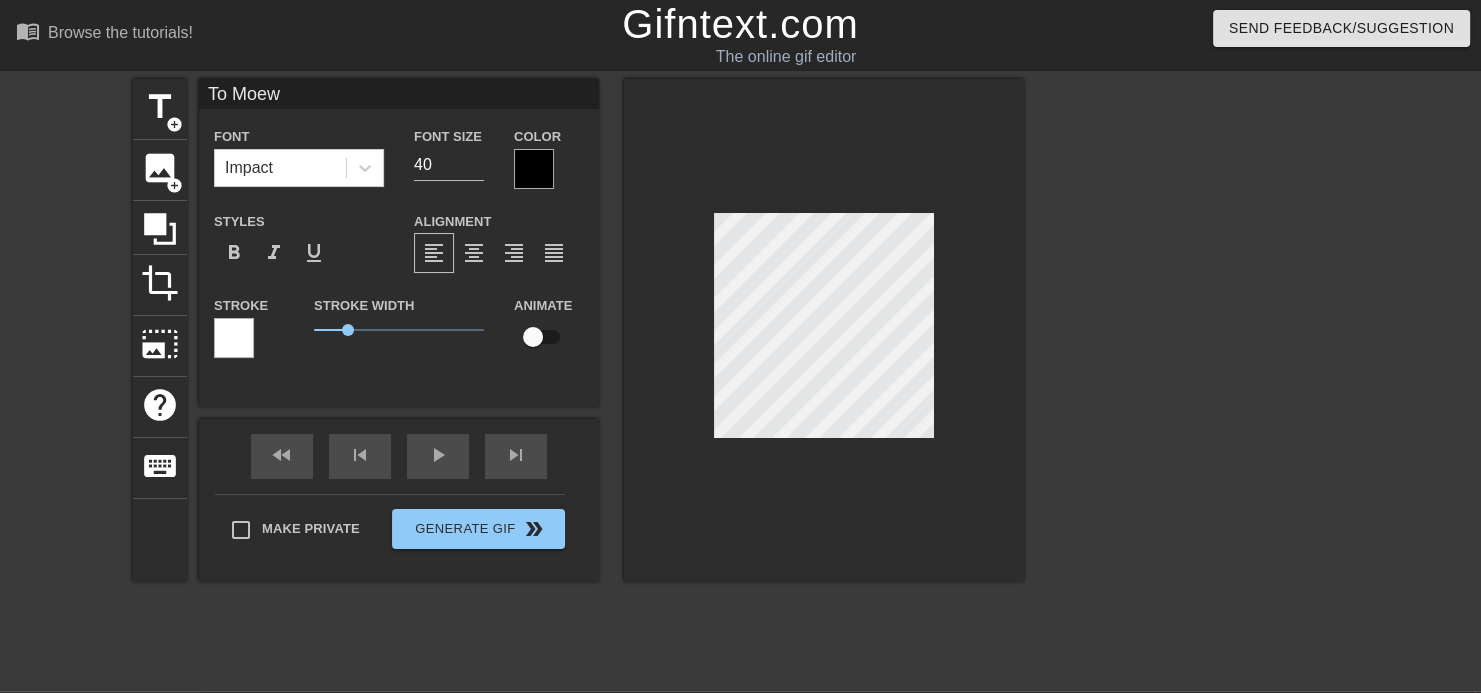 type on "To Moe" 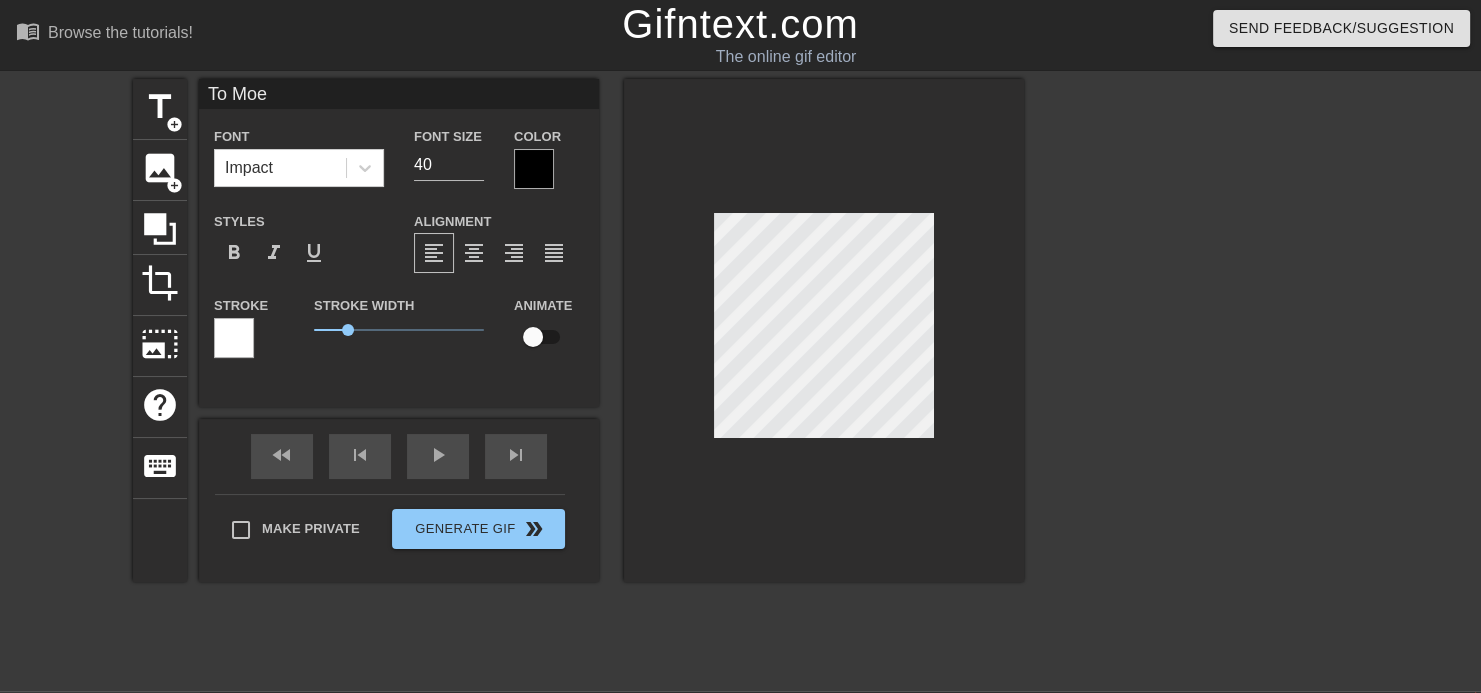 type on "To Mo" 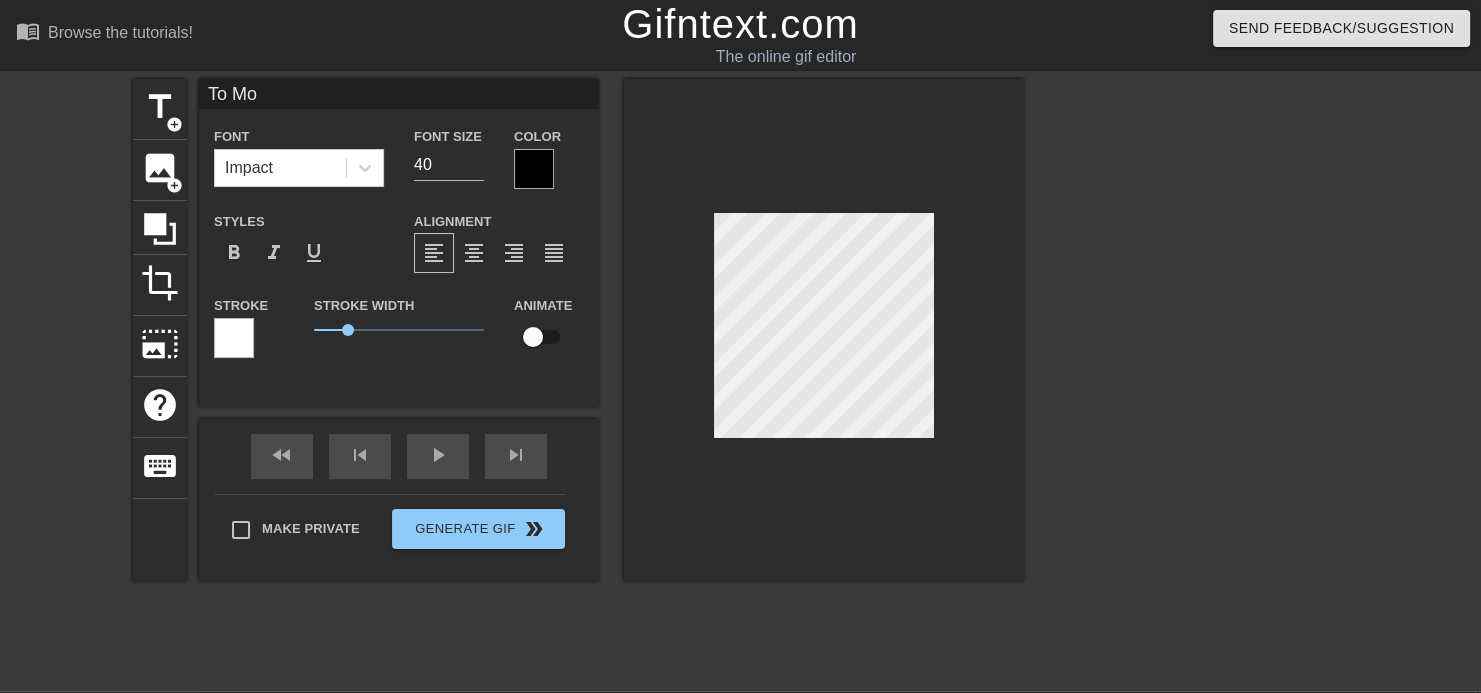 type on "To Moe" 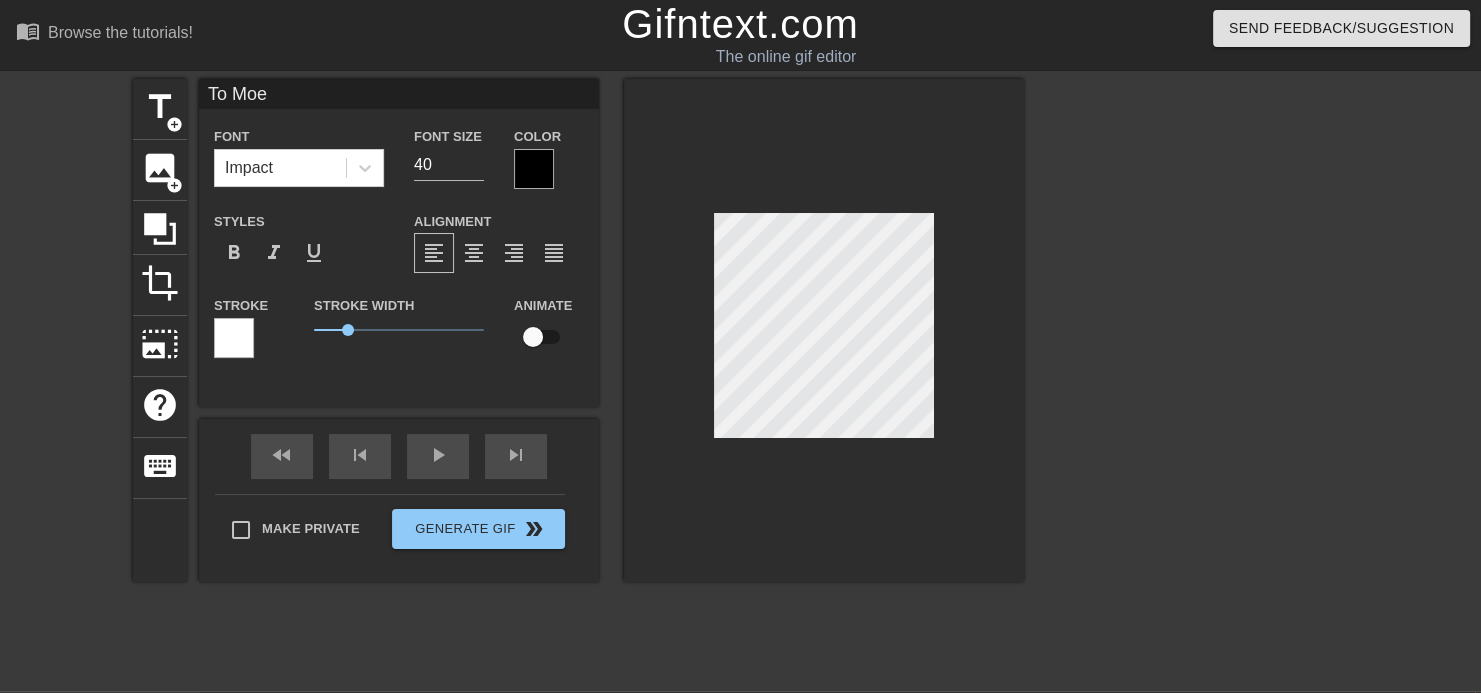 type on "To Moew" 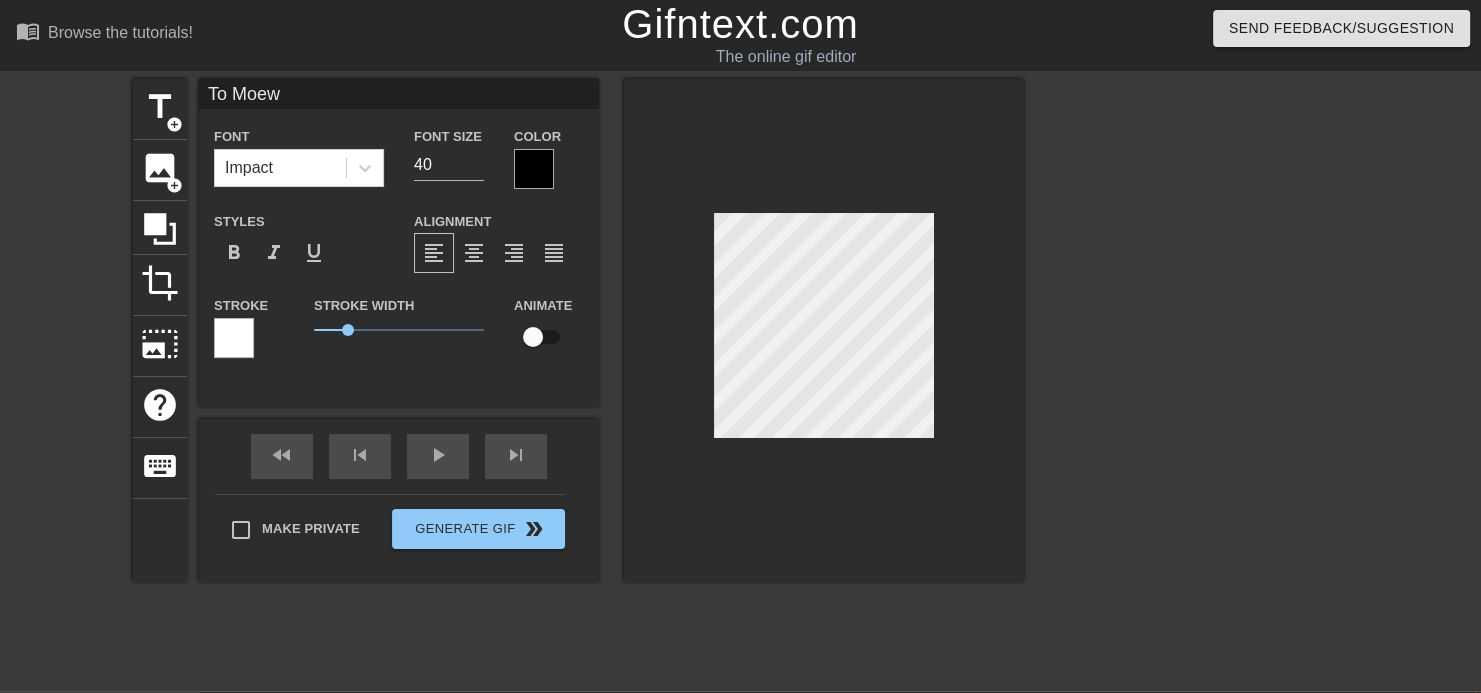 type on "To Moew" 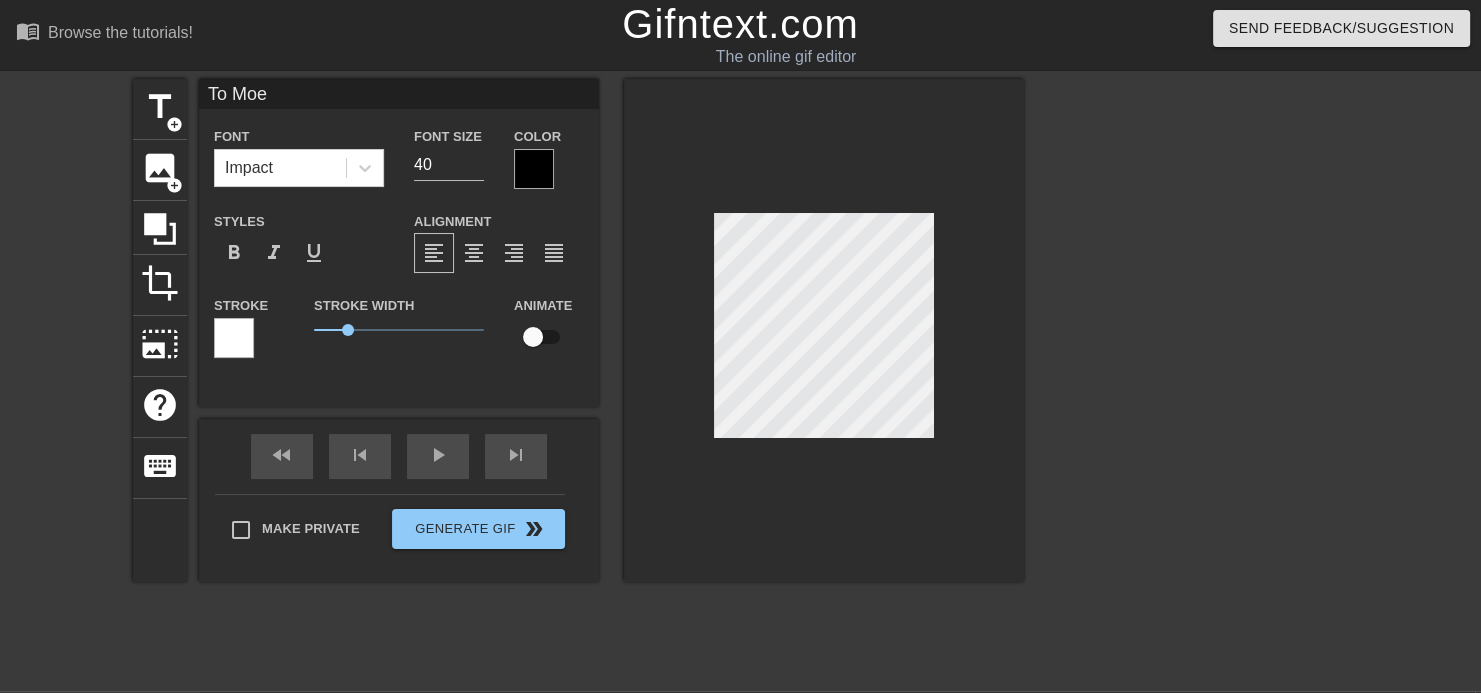 type on "To Mo" 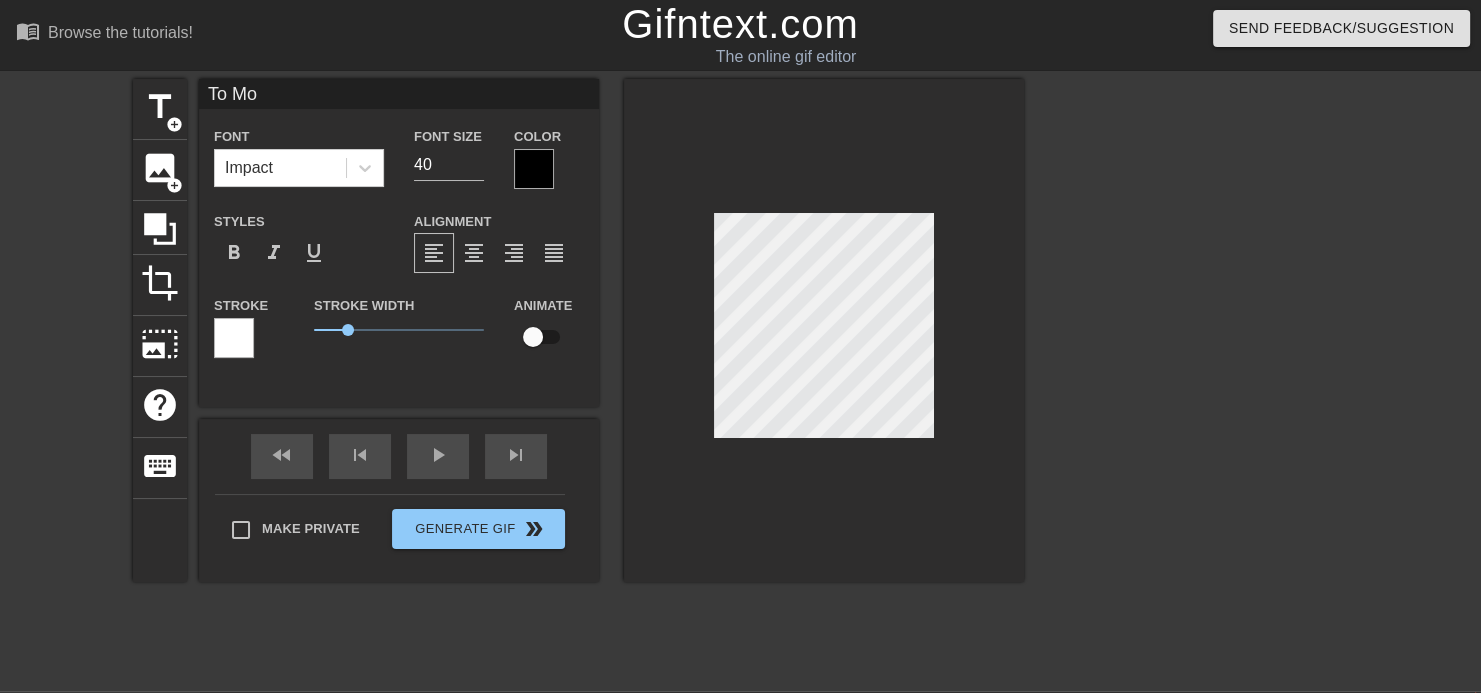 type on "To Mor" 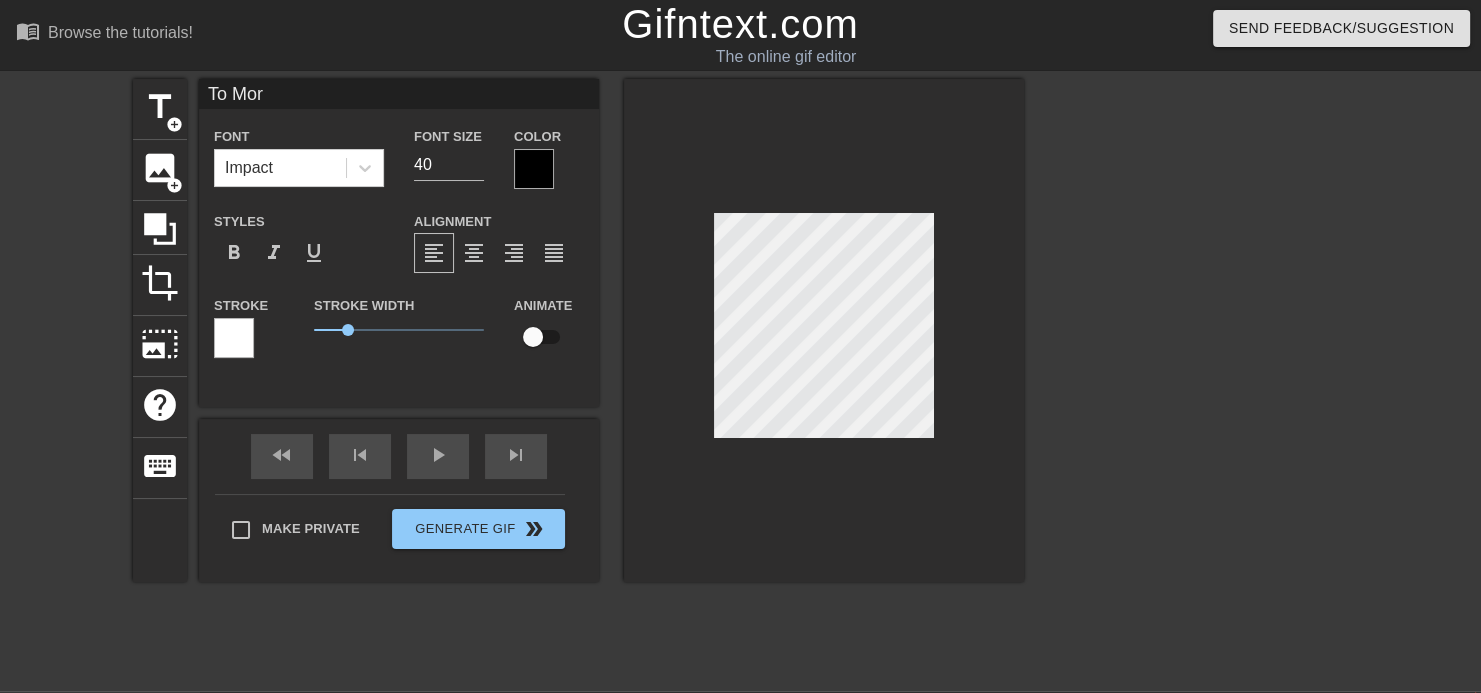 type on "To More" 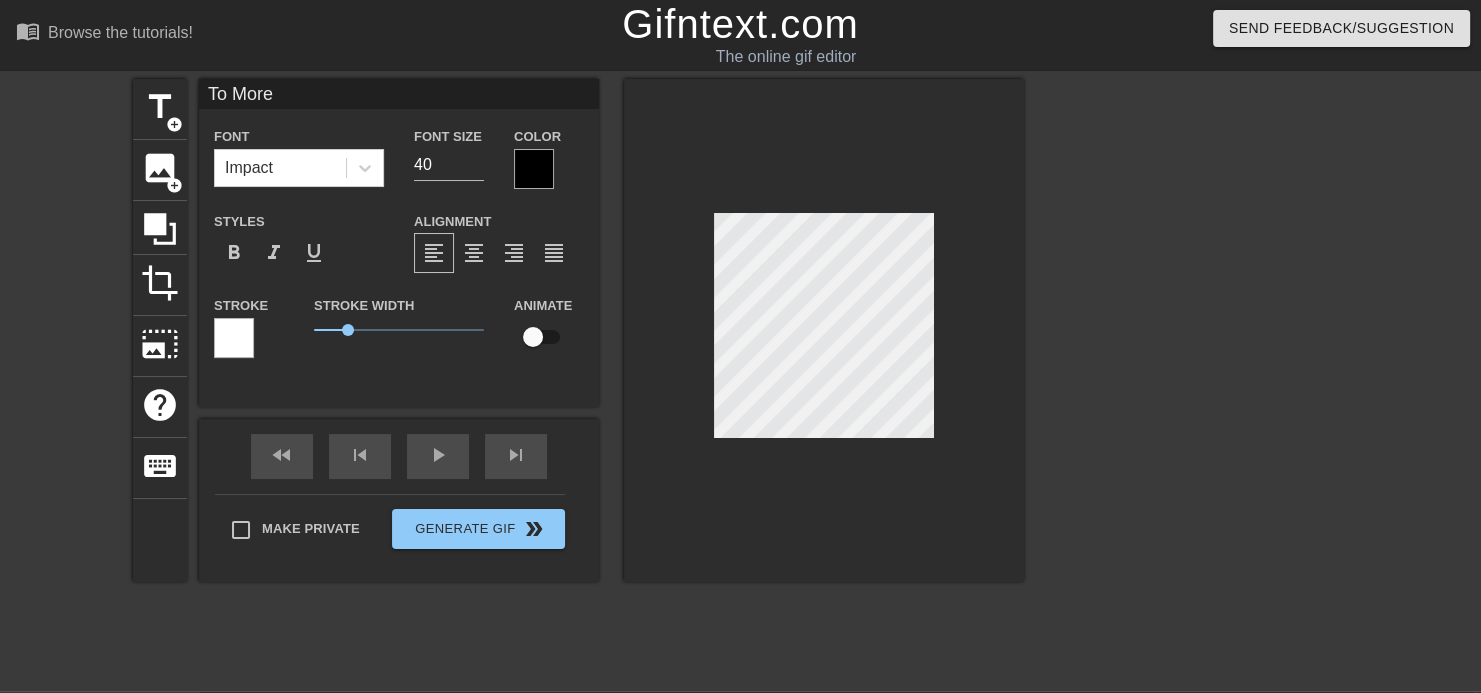 type on "To More" 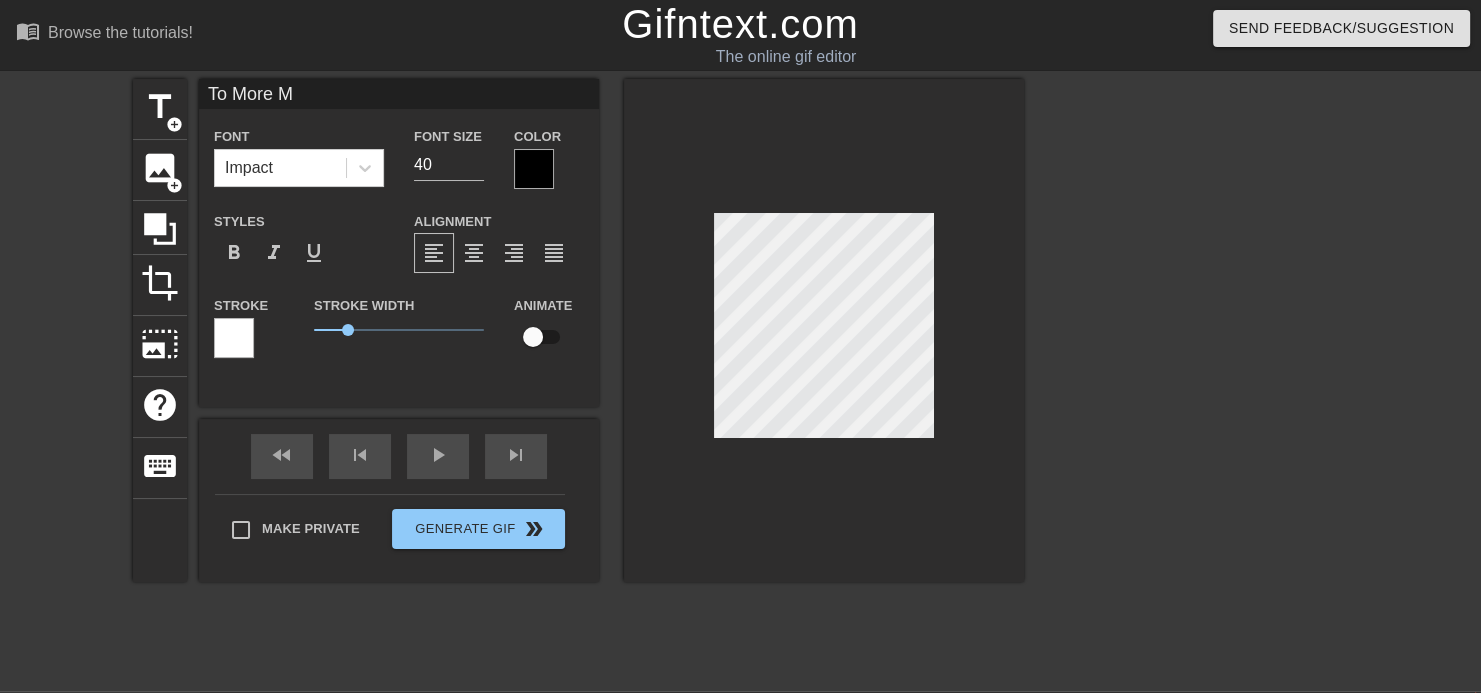 type on "To More Me" 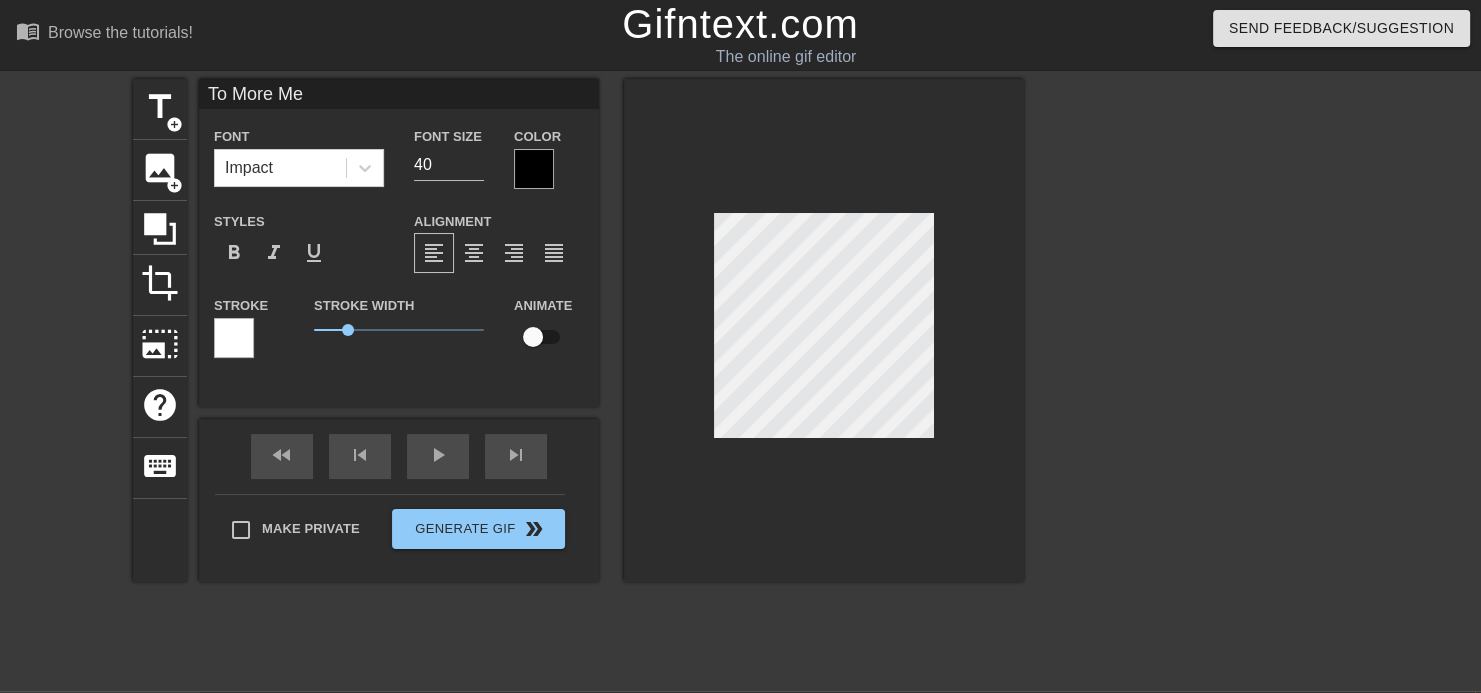 type on "To More Me" 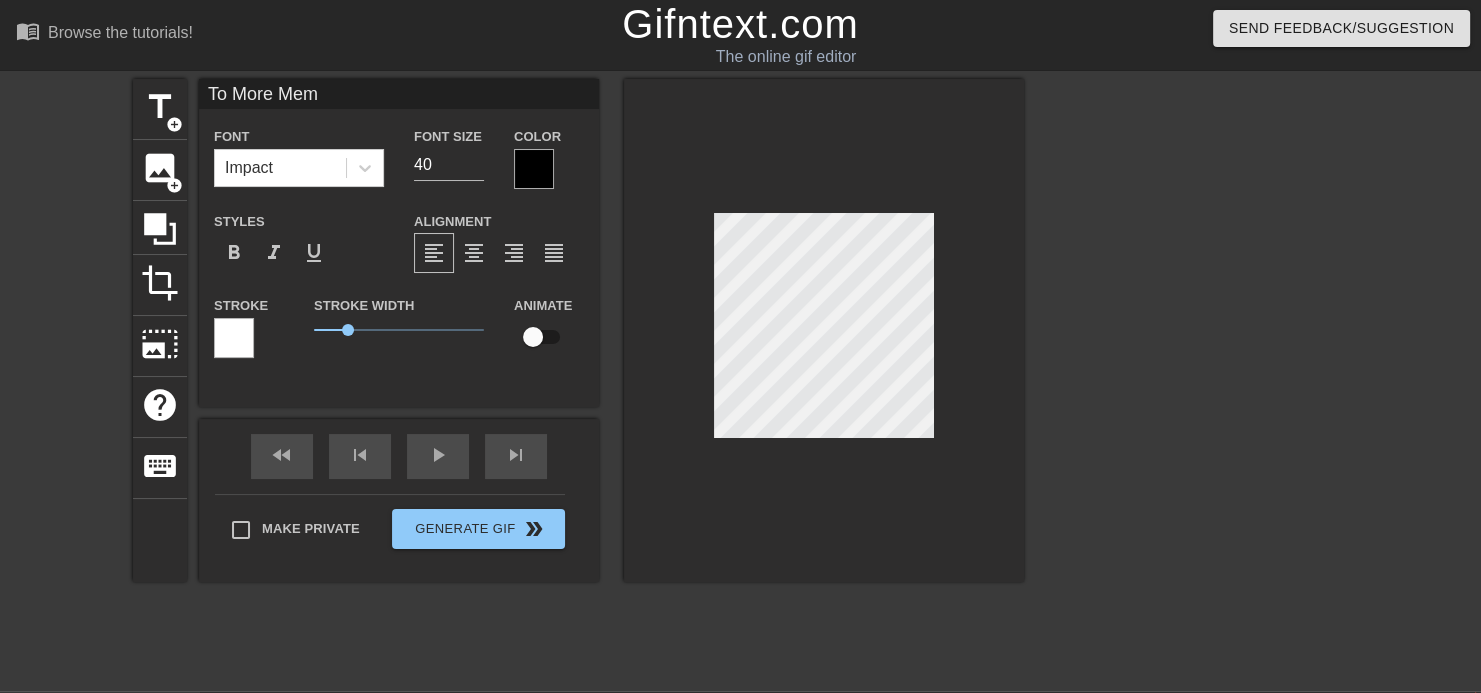 type on "To More Memo" 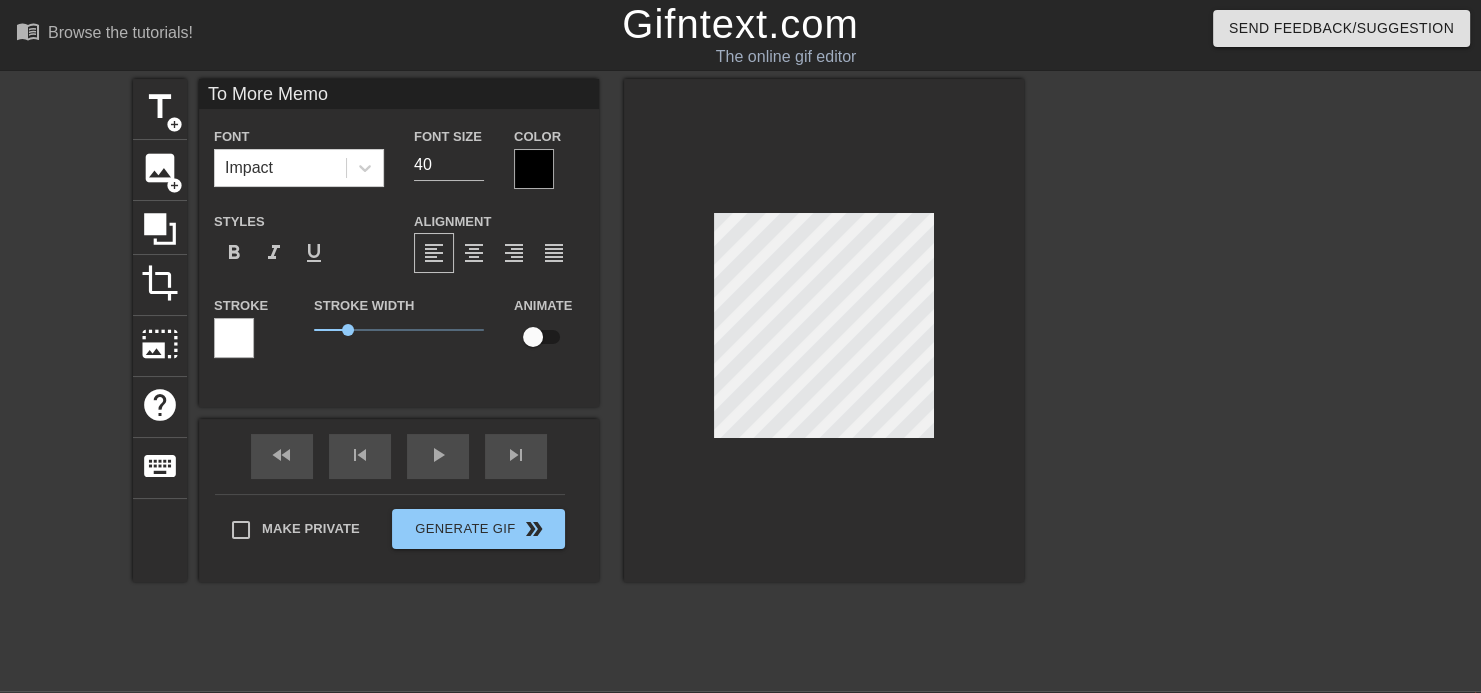 type on "To More Memor" 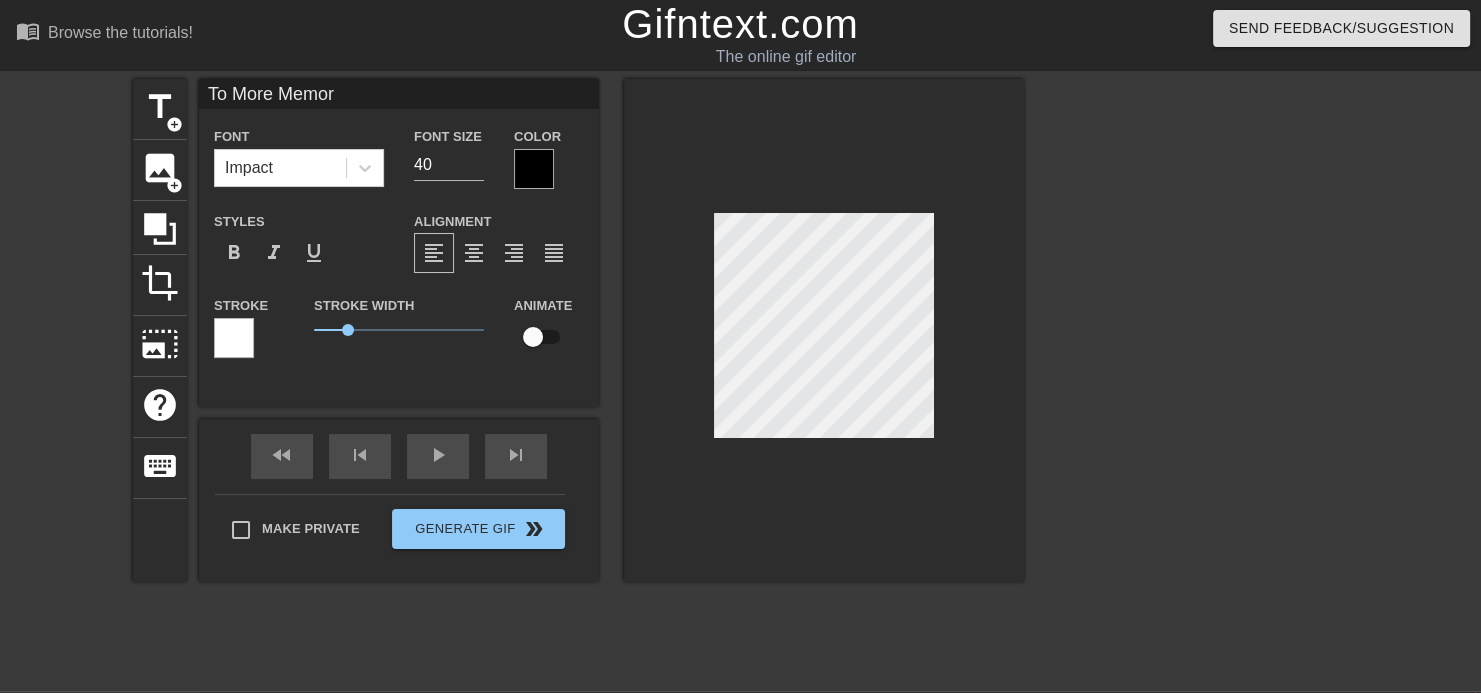 type on "To More Memori" 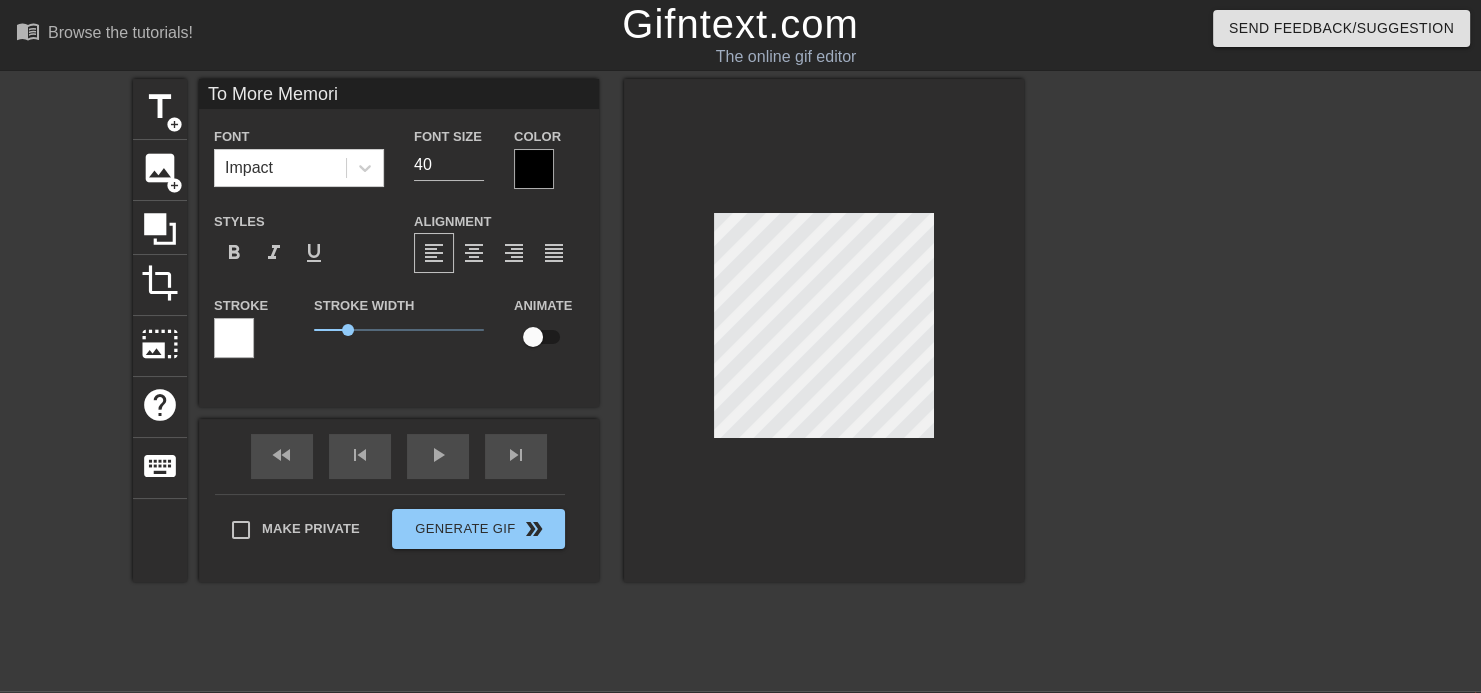 type on "To More Memorie" 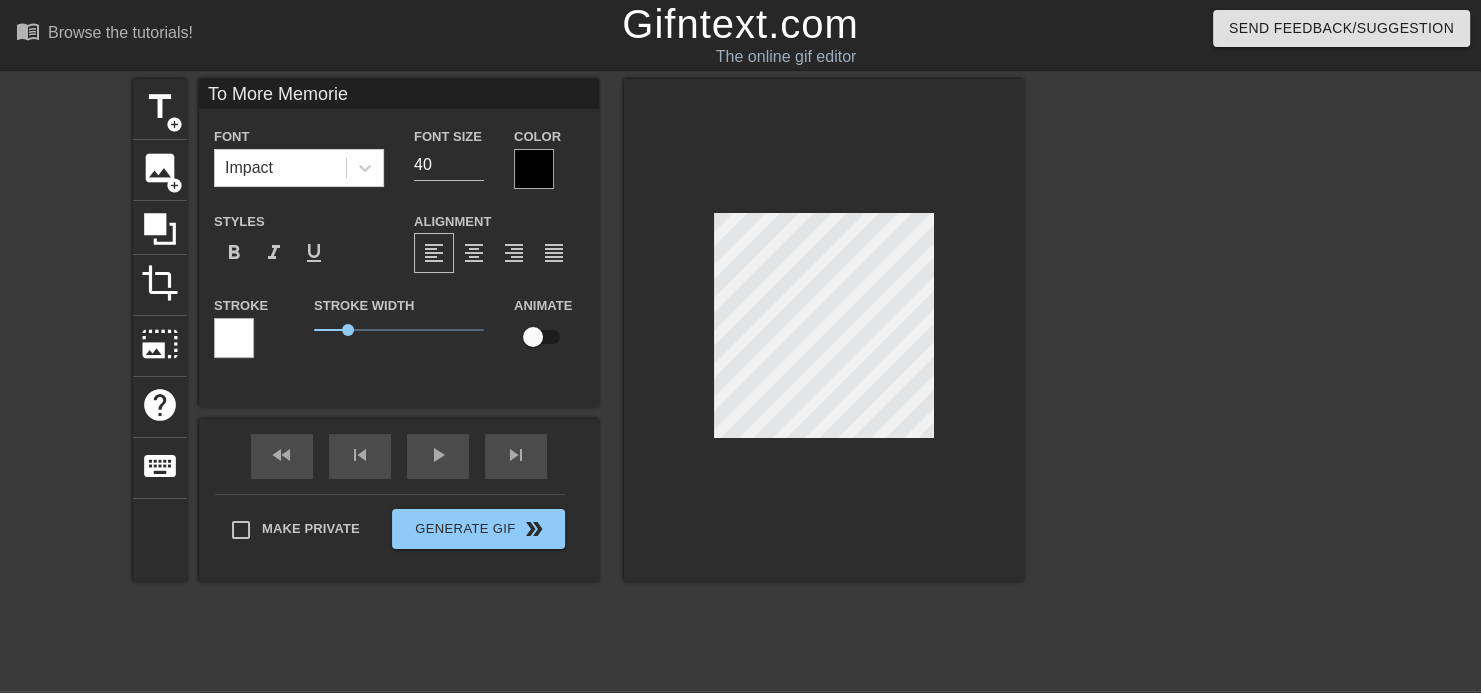 type on "To More Memories" 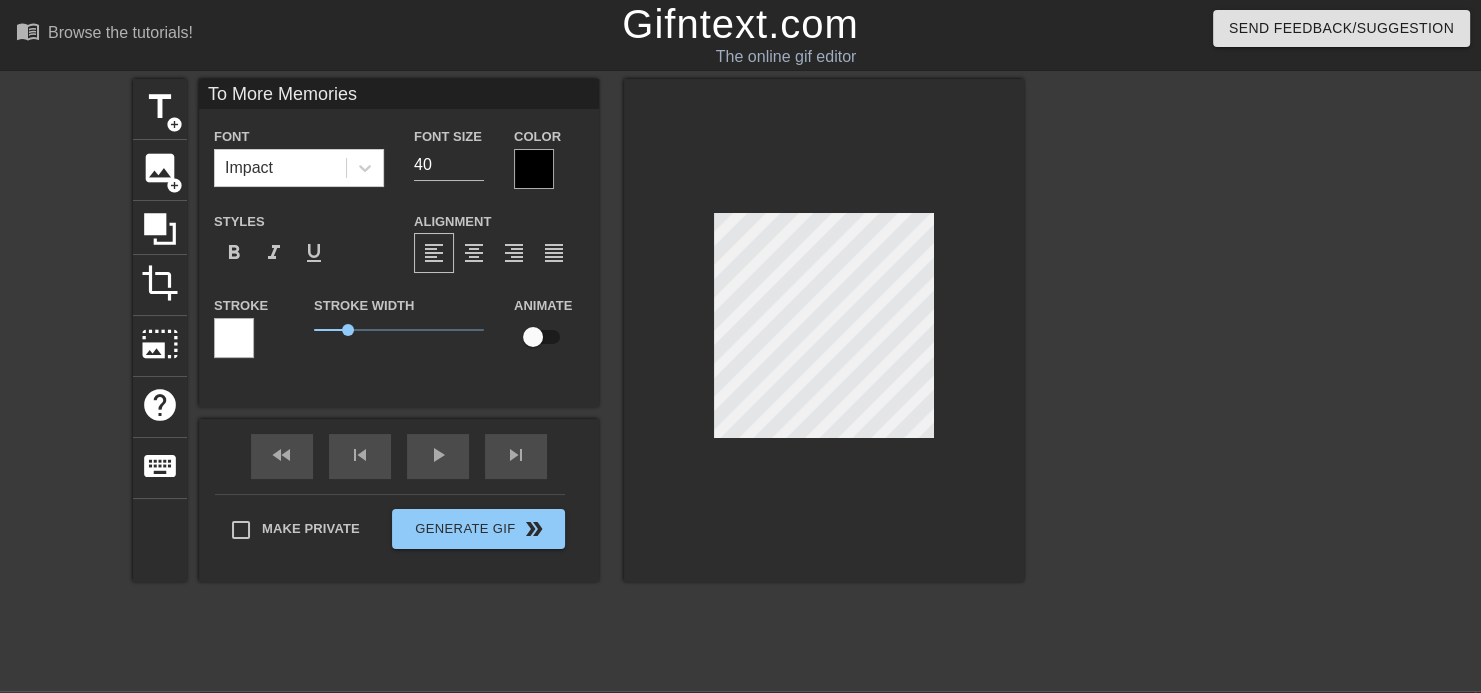 scroll, scrollTop: 2, scrollLeft: 8, axis: both 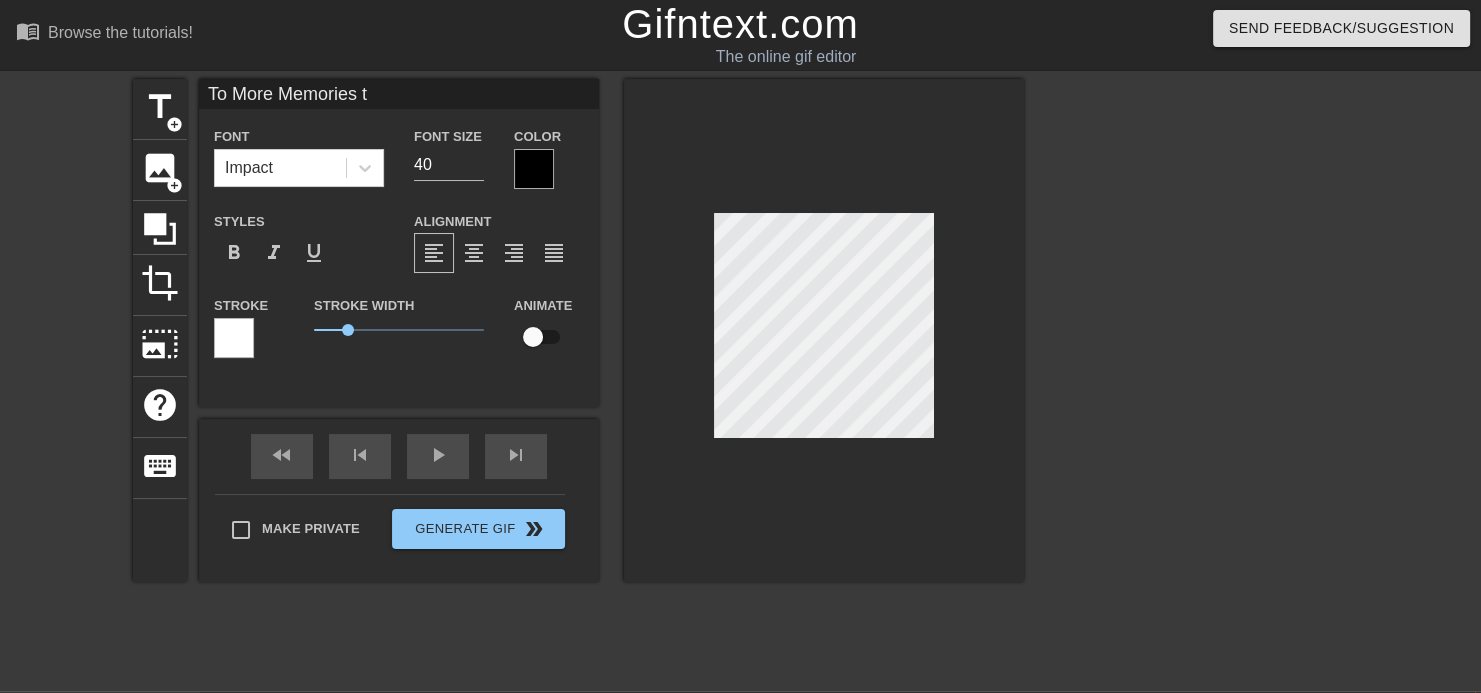 type on "To More Memories to" 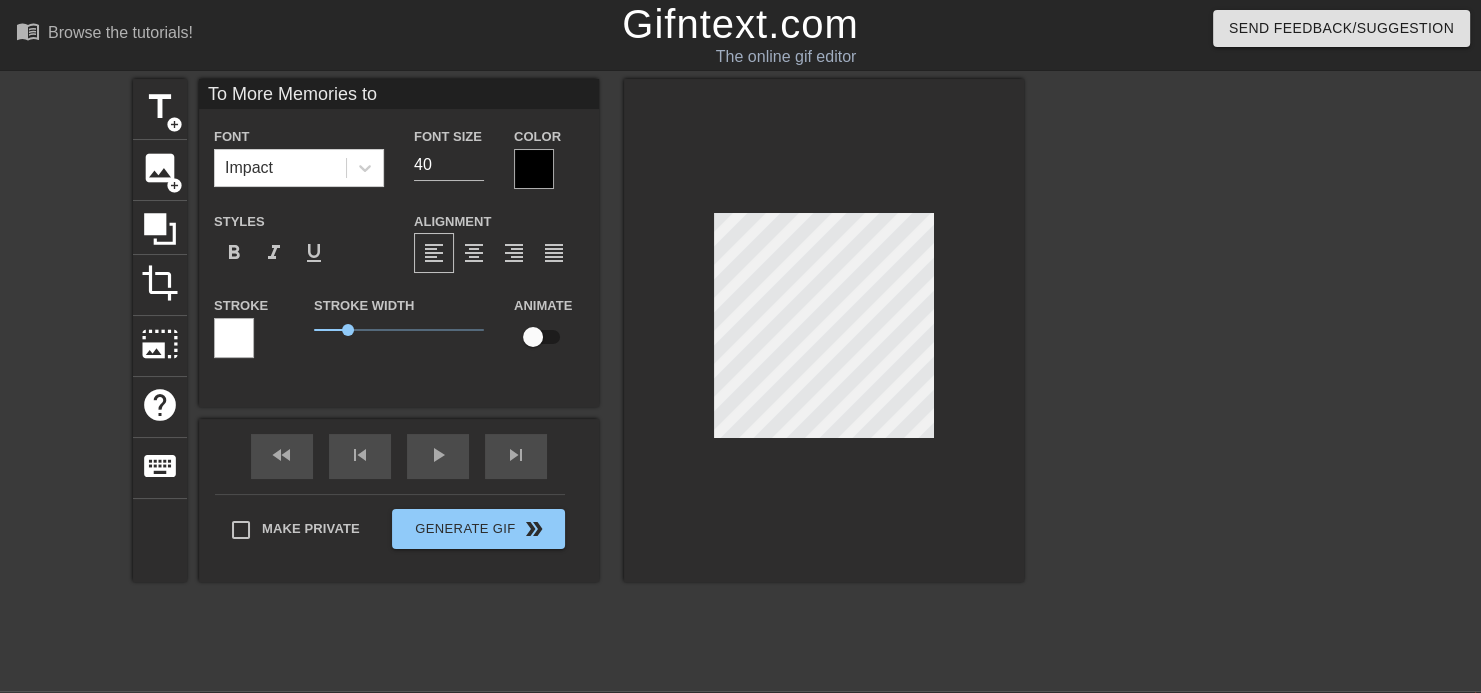 type on "To More Memories to" 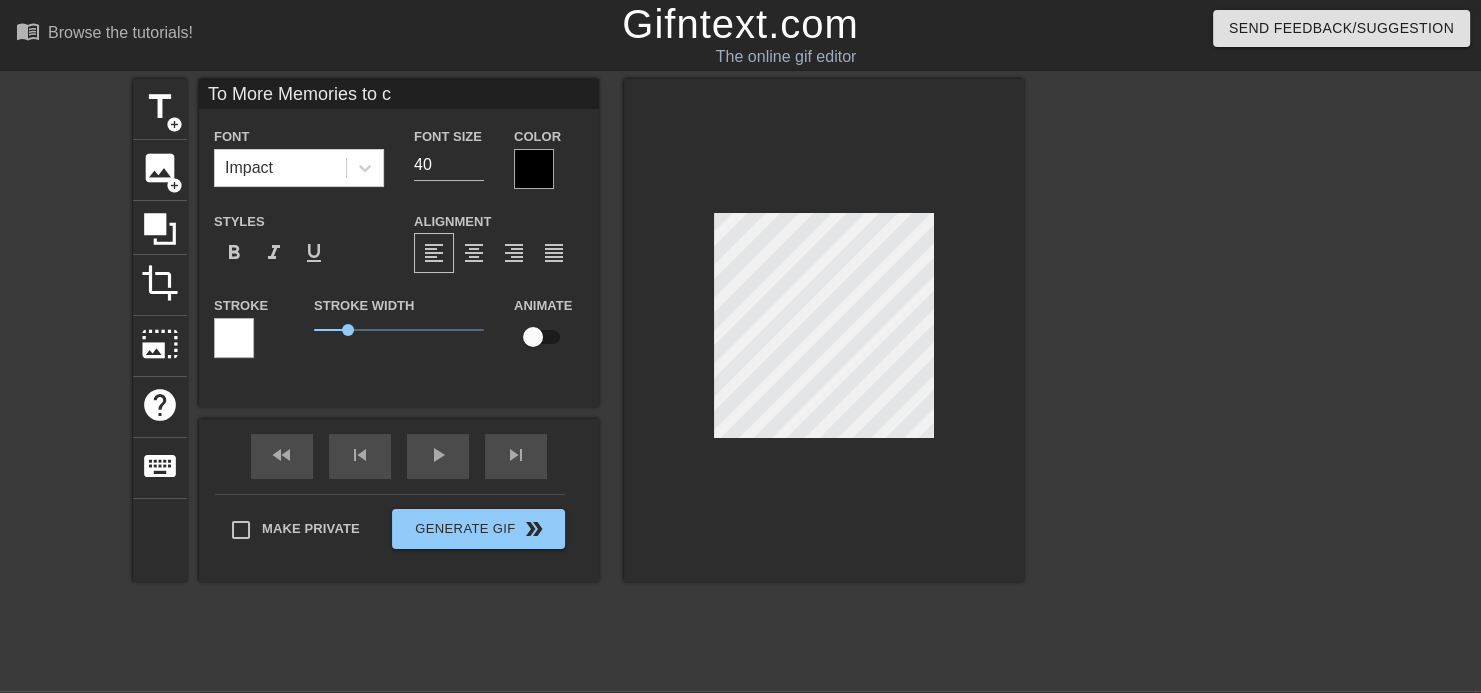 type on "To More Memories to co" 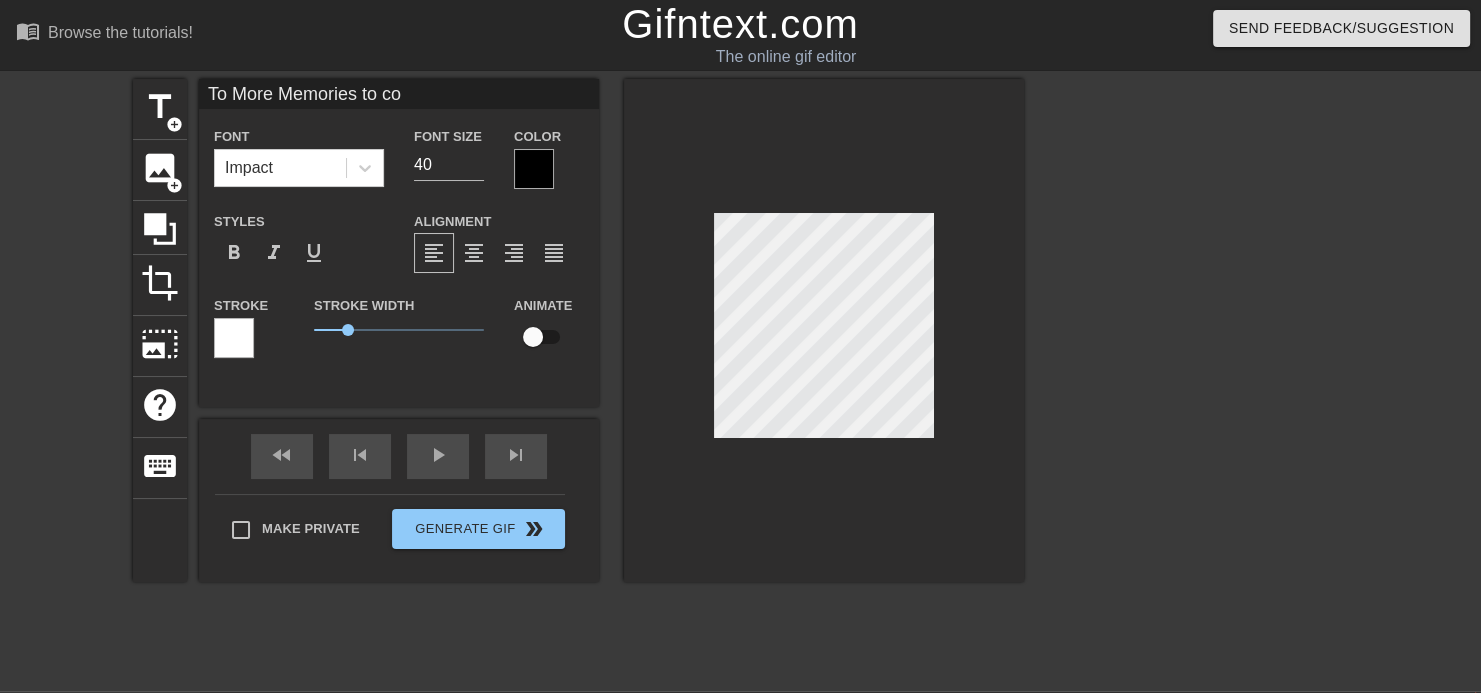 type on "To More Memories to com" 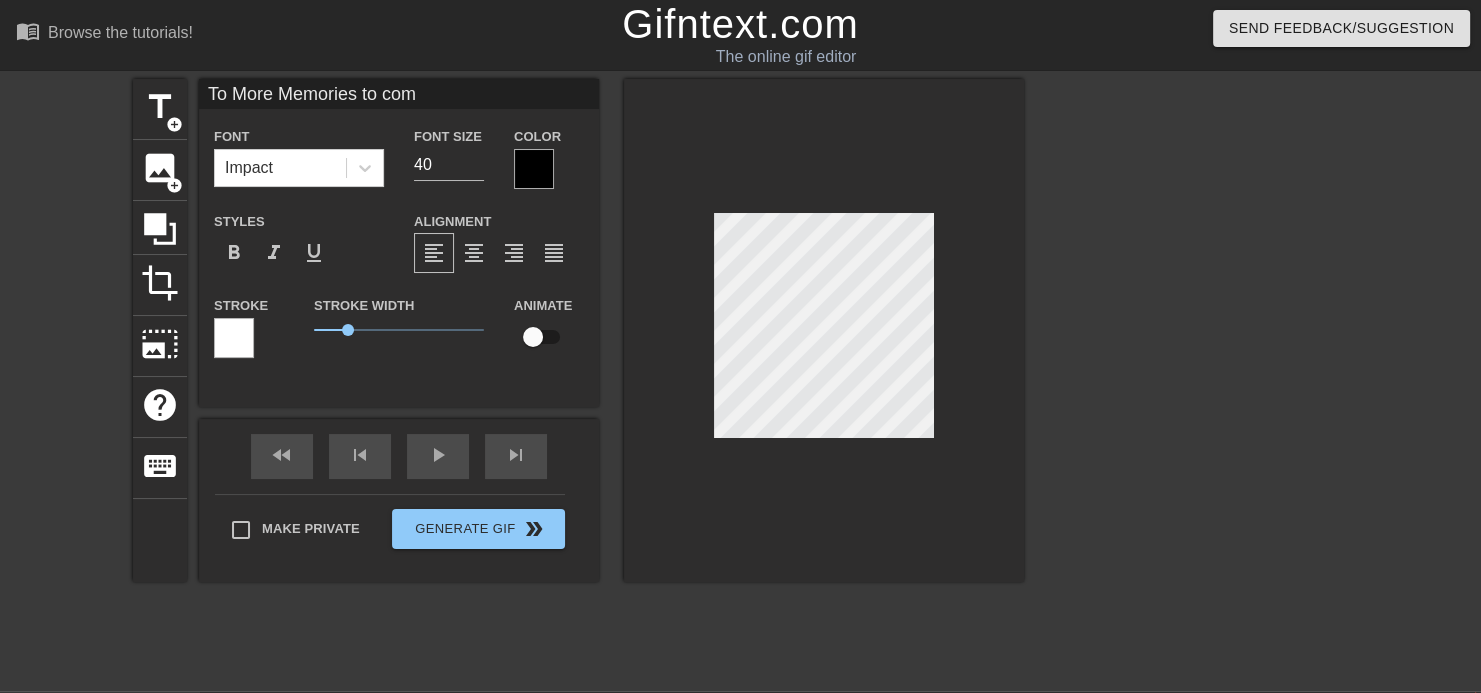 type on "To More Memories to come" 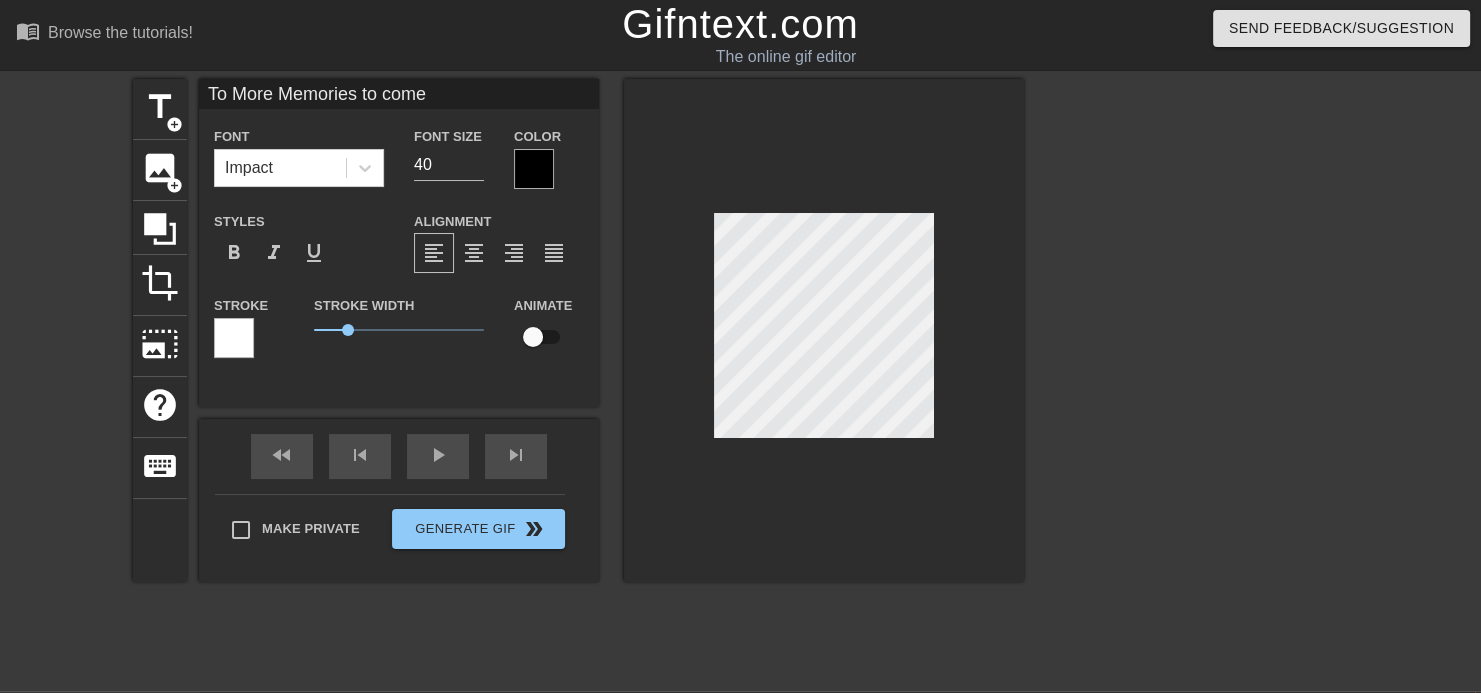 scroll, scrollTop: 2, scrollLeft: 12, axis: both 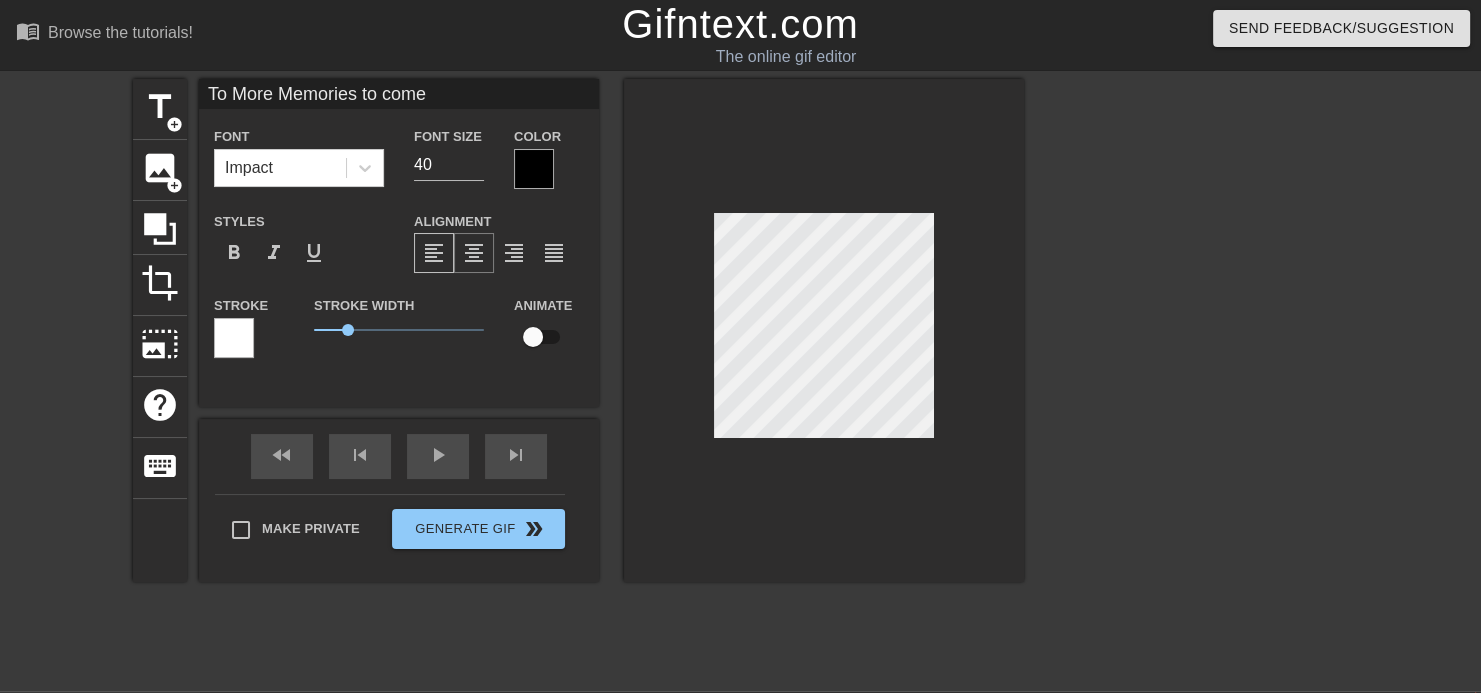 type on "To More Memories to come" 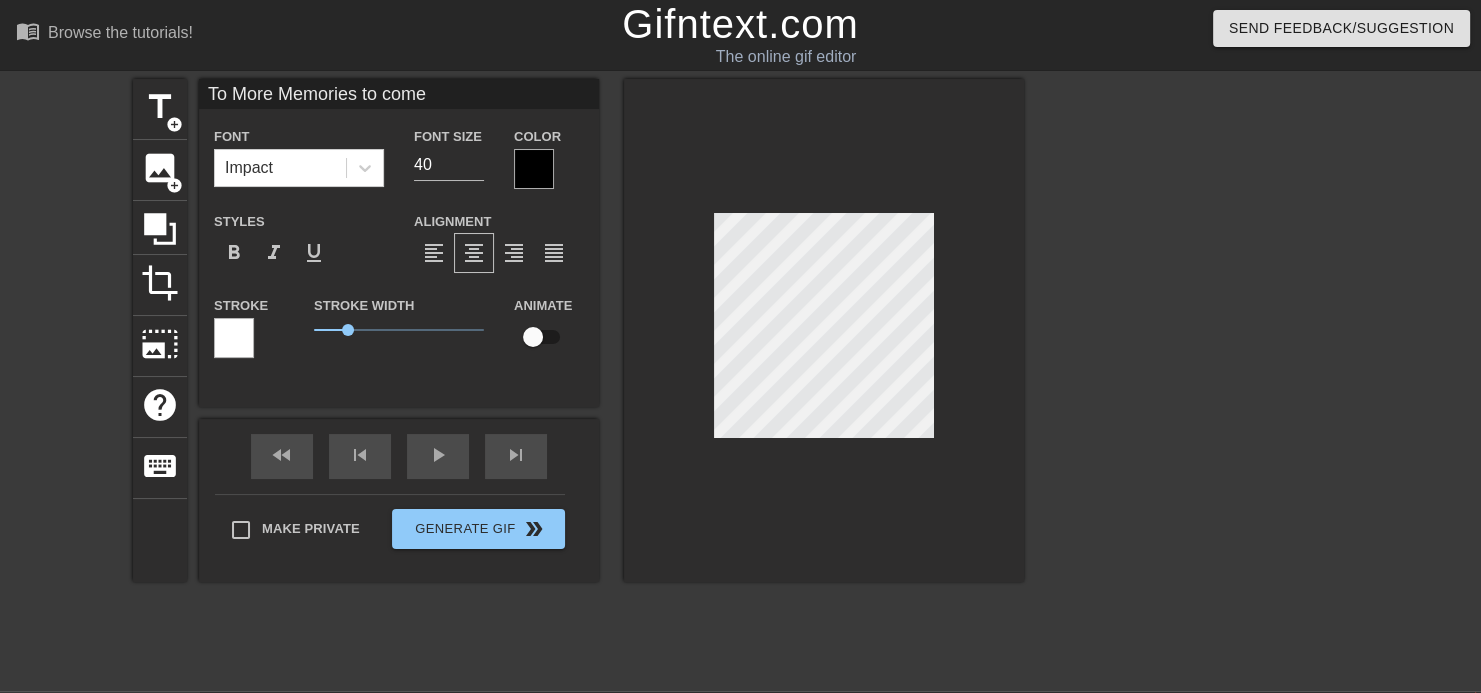 scroll, scrollTop: 2, scrollLeft: 8, axis: both 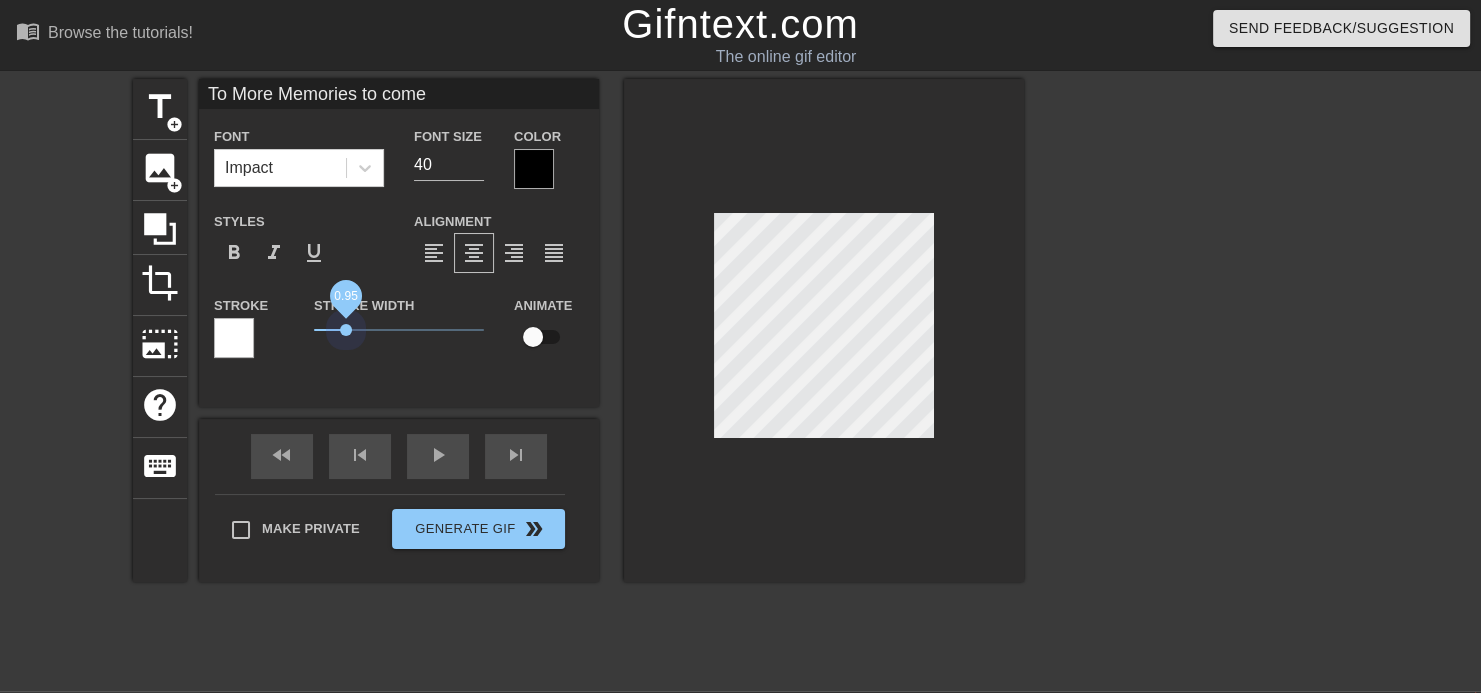 click on "0.95" at bounding box center (399, 330) 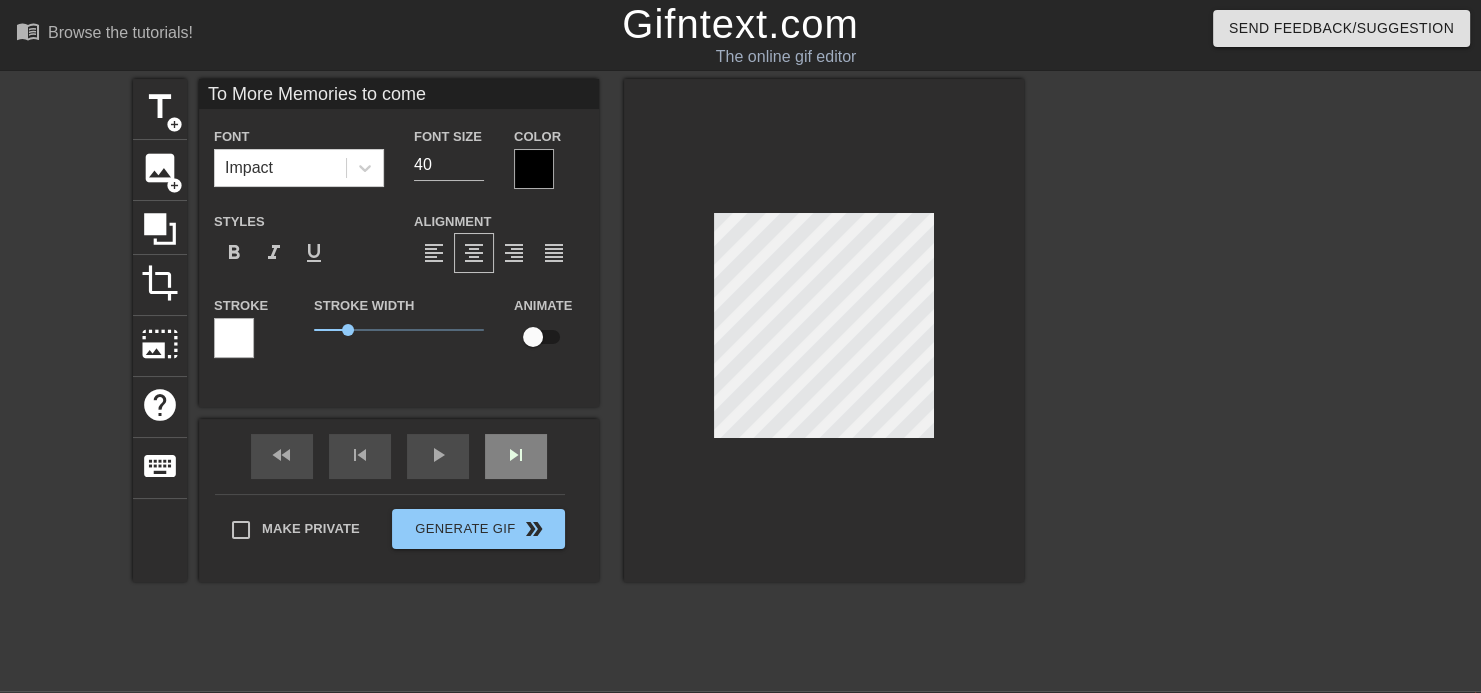 scroll, scrollTop: 108, scrollLeft: 0, axis: vertical 